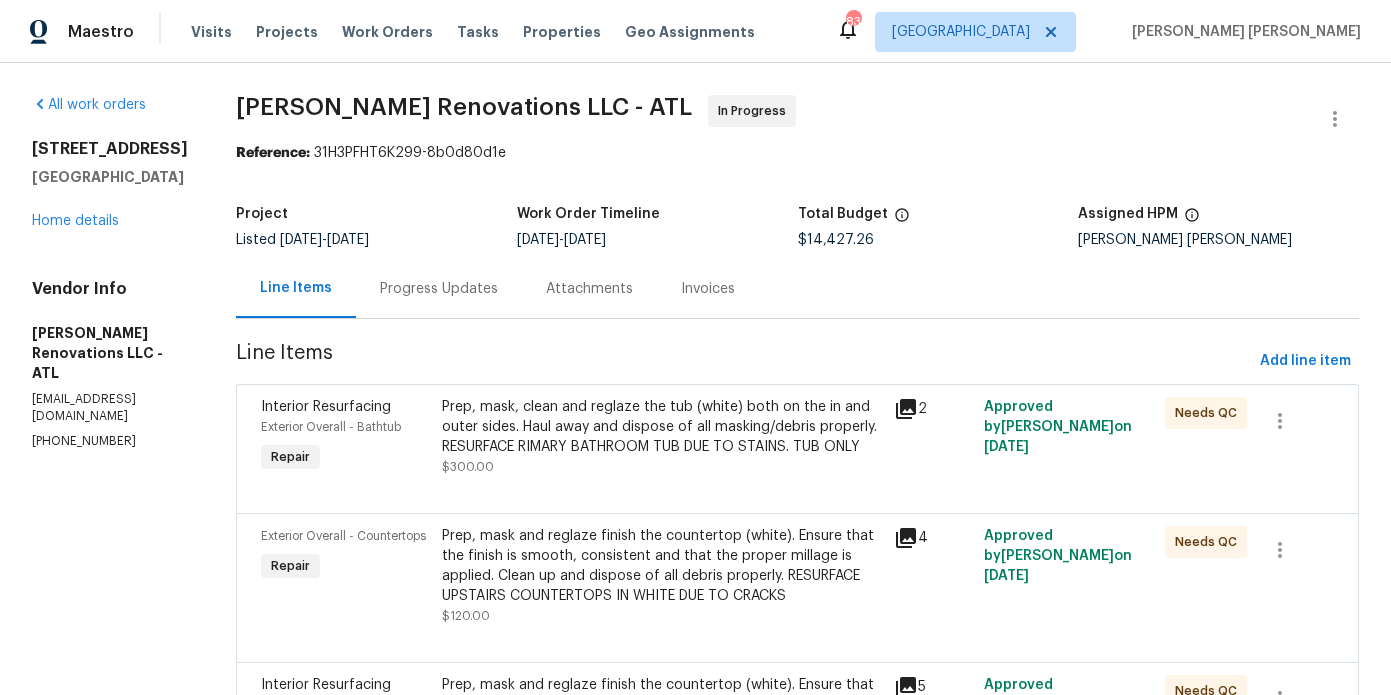 scroll, scrollTop: 0, scrollLeft: 0, axis: both 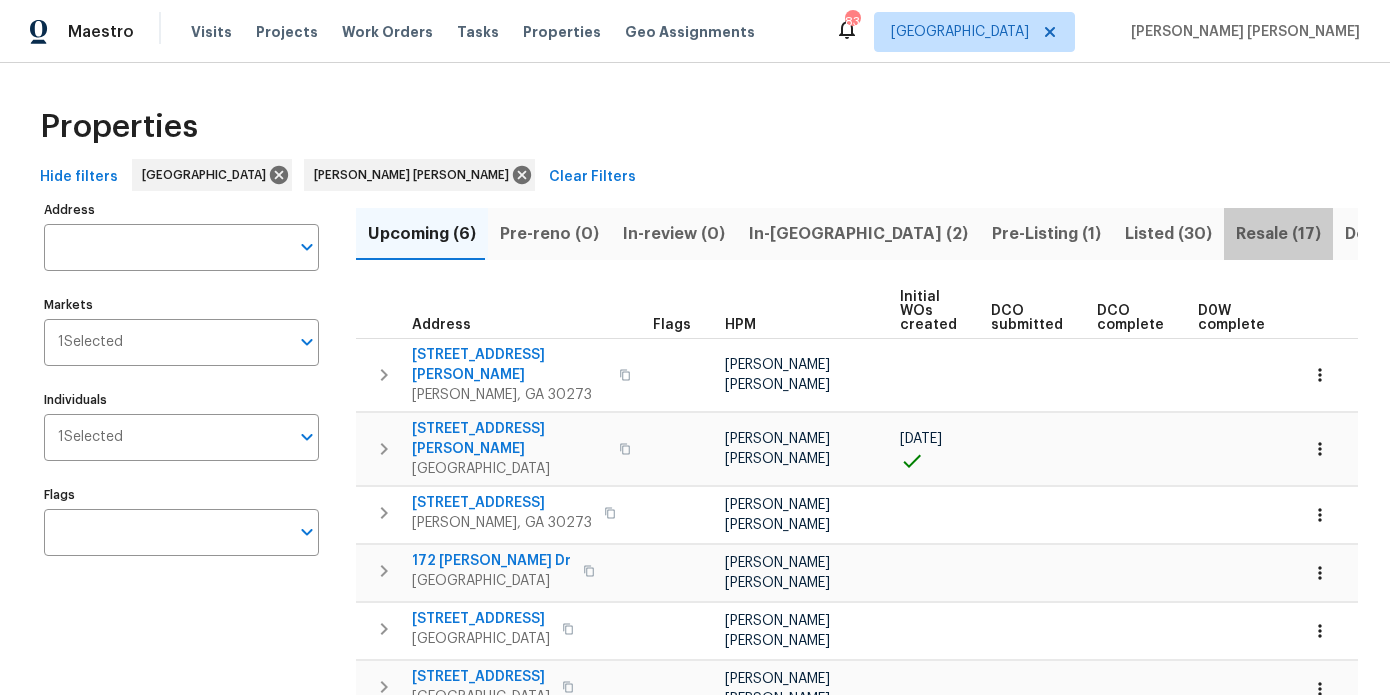 click on "Resale (17)" at bounding box center (1278, 234) 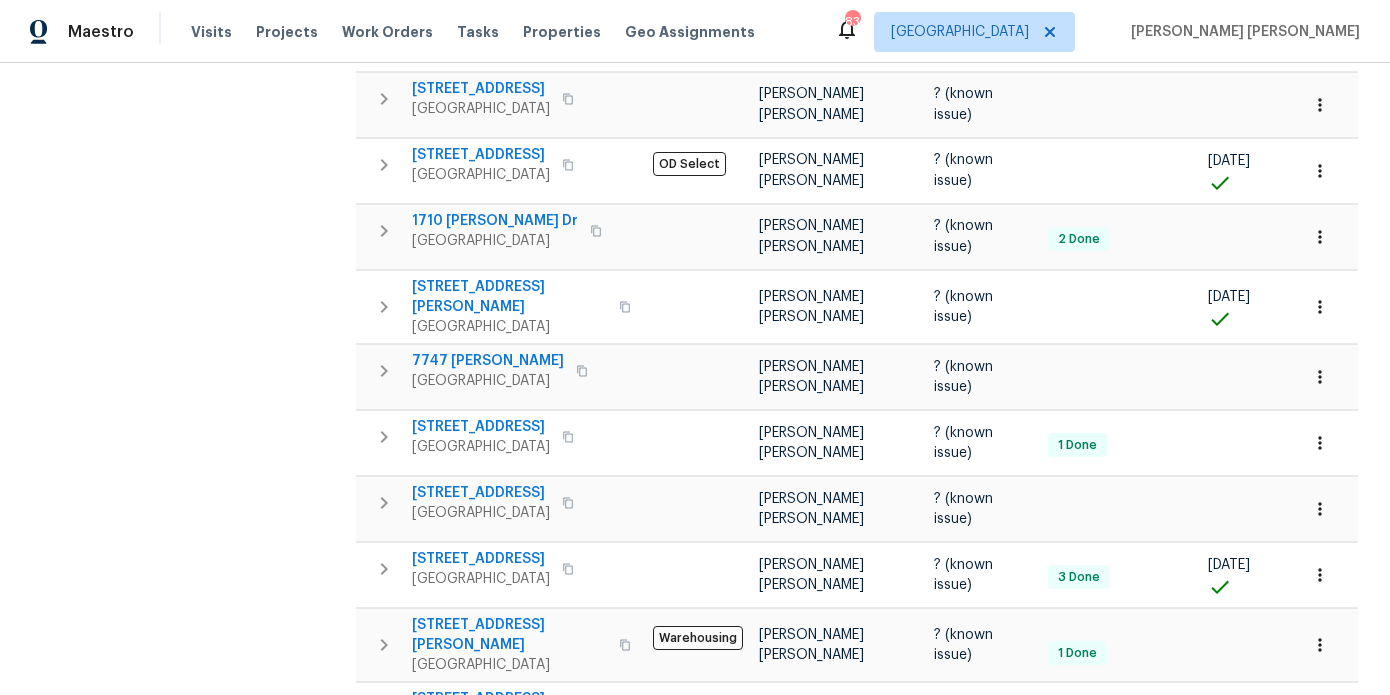 scroll, scrollTop: 622, scrollLeft: 0, axis: vertical 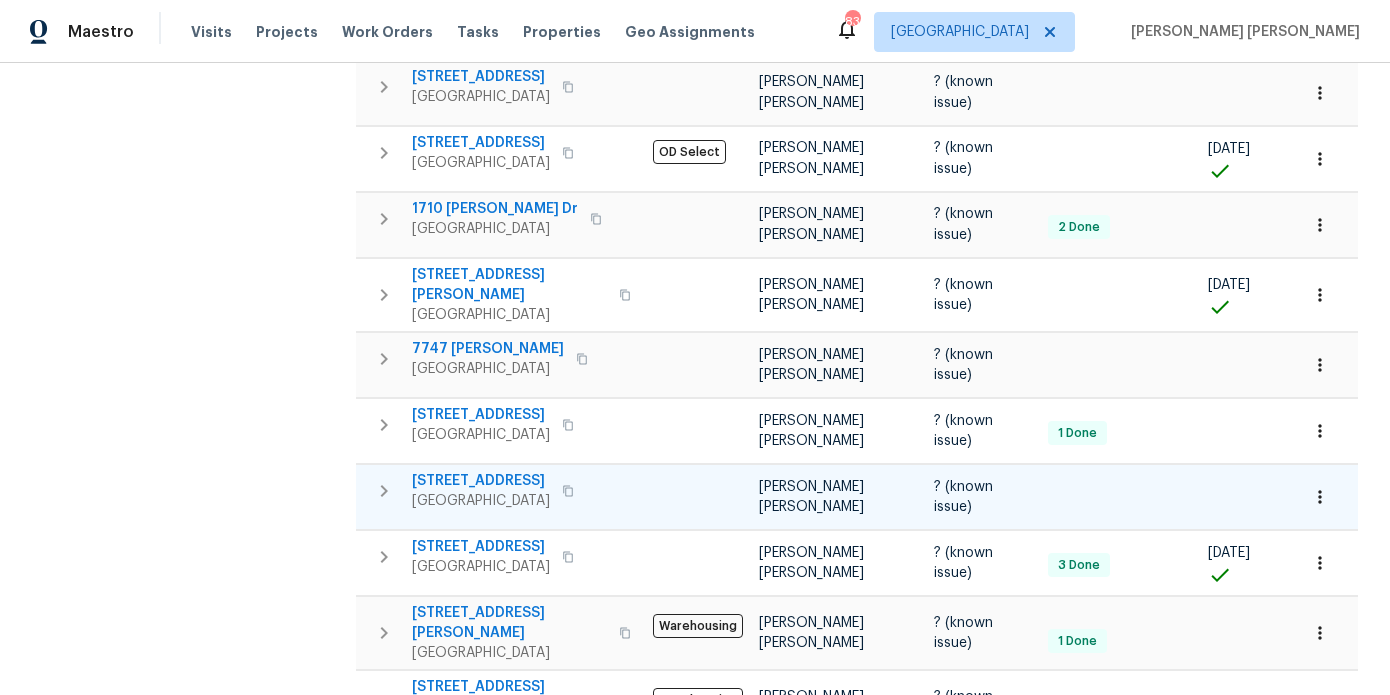 type 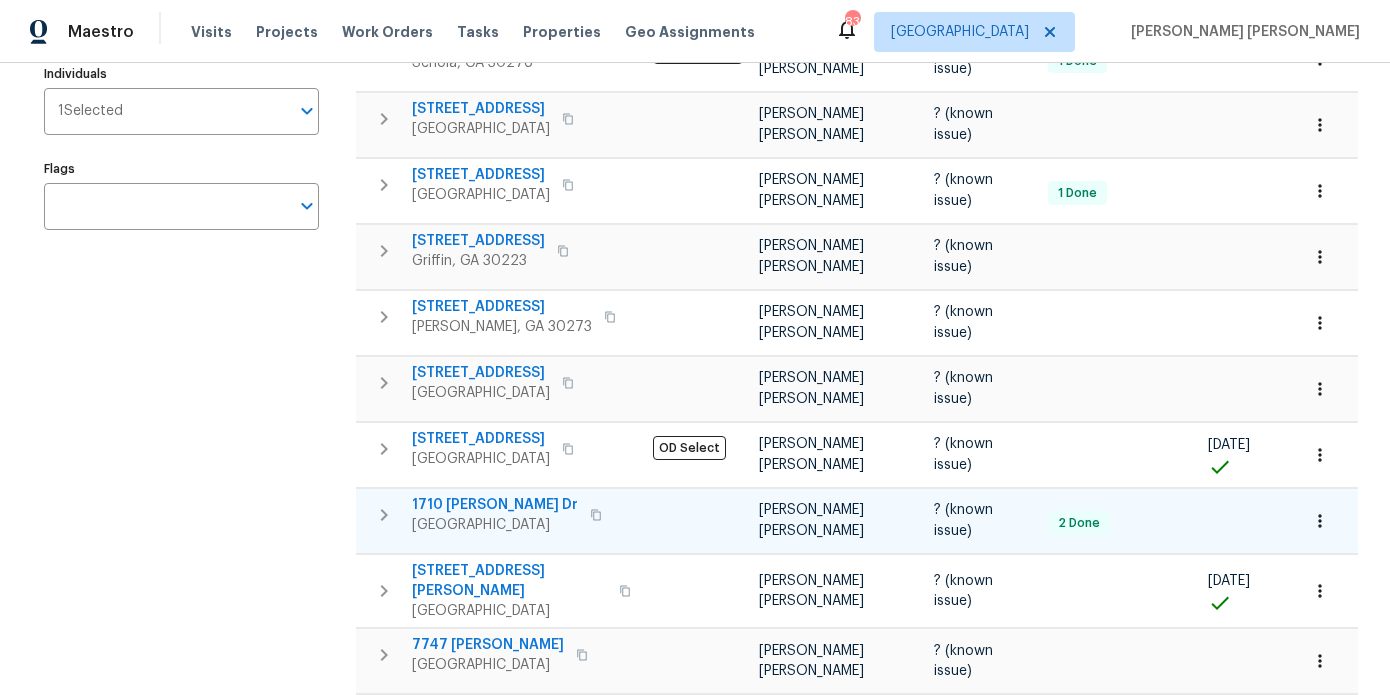 scroll, scrollTop: 0, scrollLeft: 0, axis: both 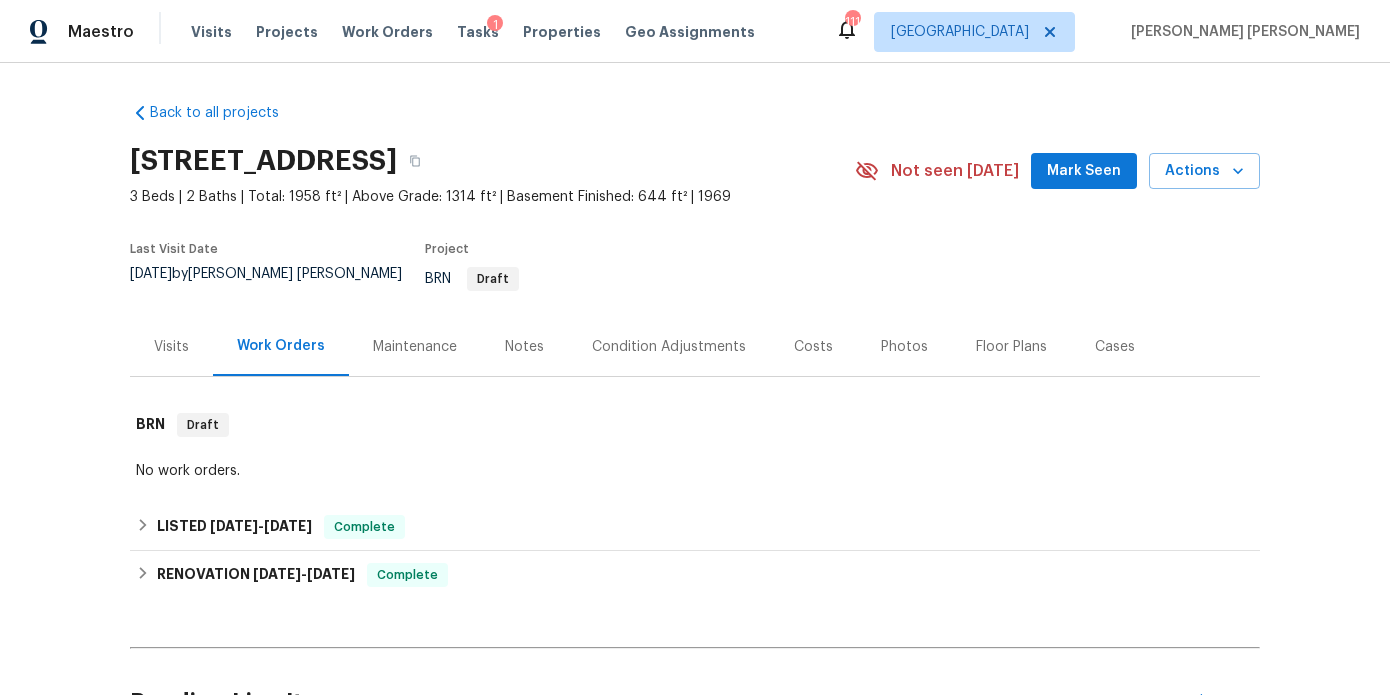 click on "Notes" at bounding box center [524, 346] 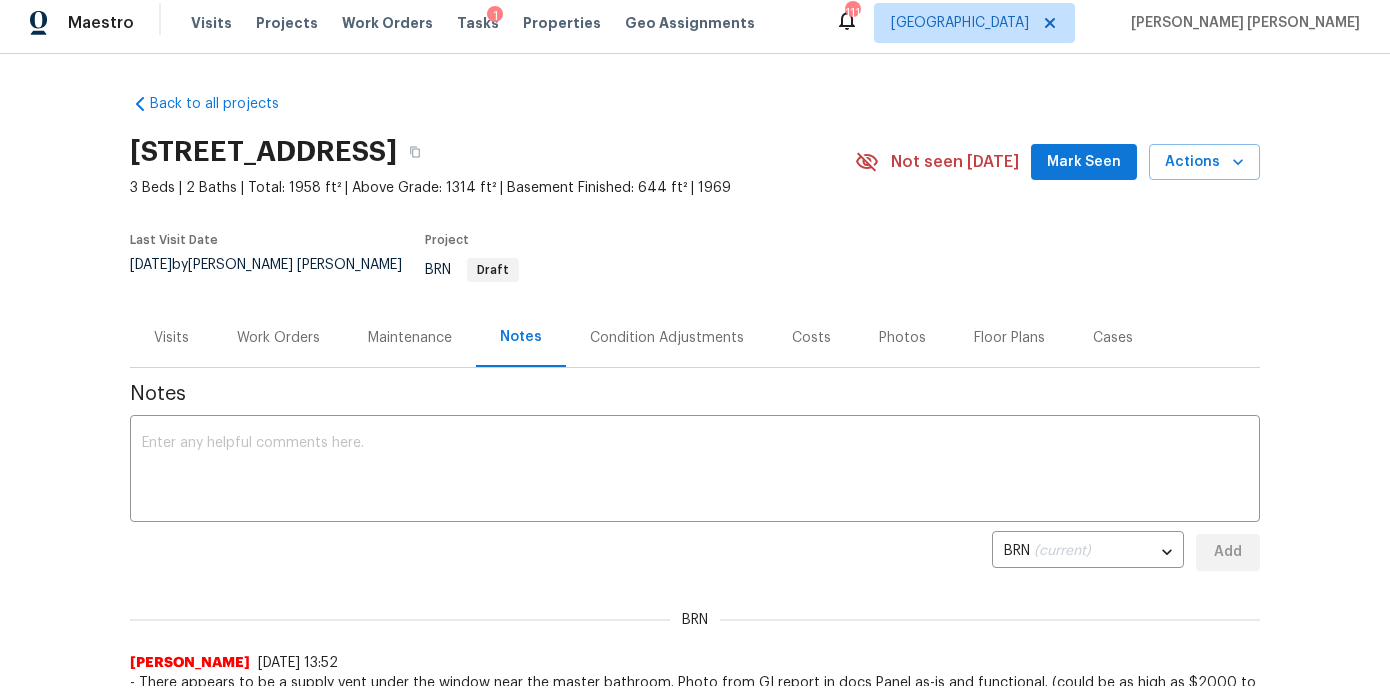 scroll, scrollTop: 0, scrollLeft: 0, axis: both 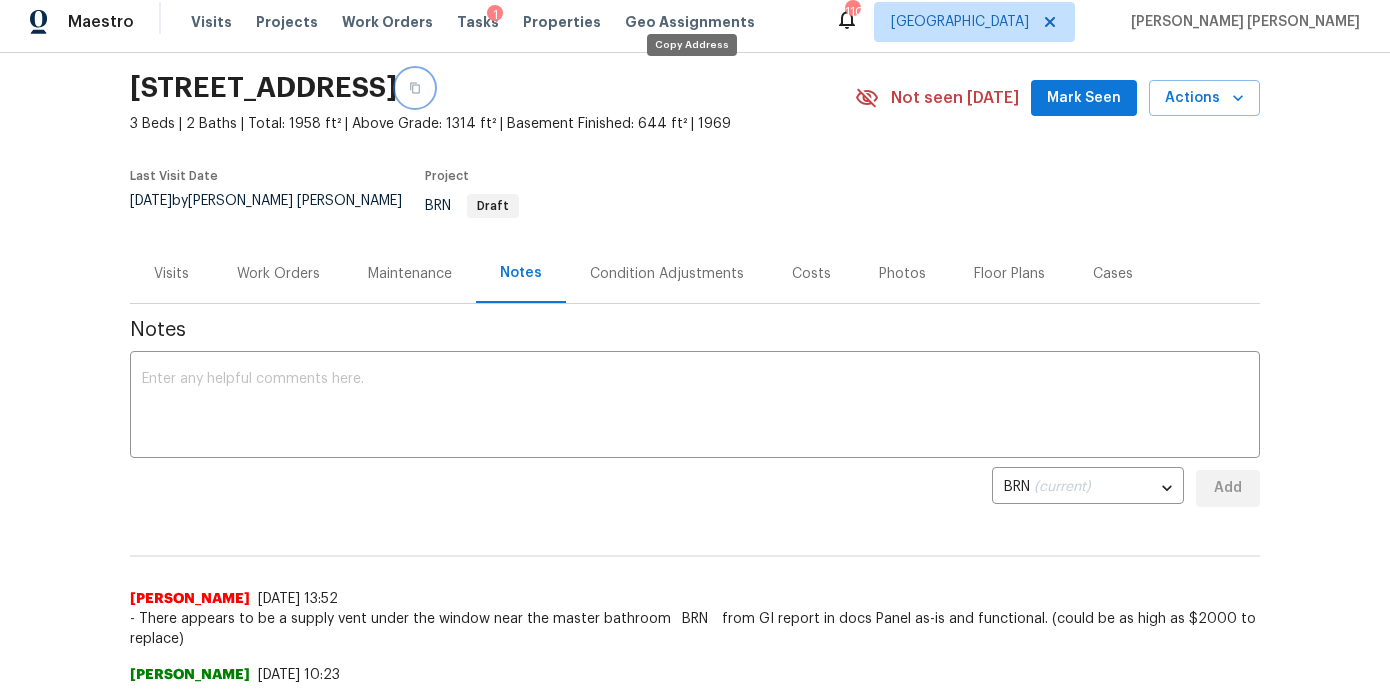 click 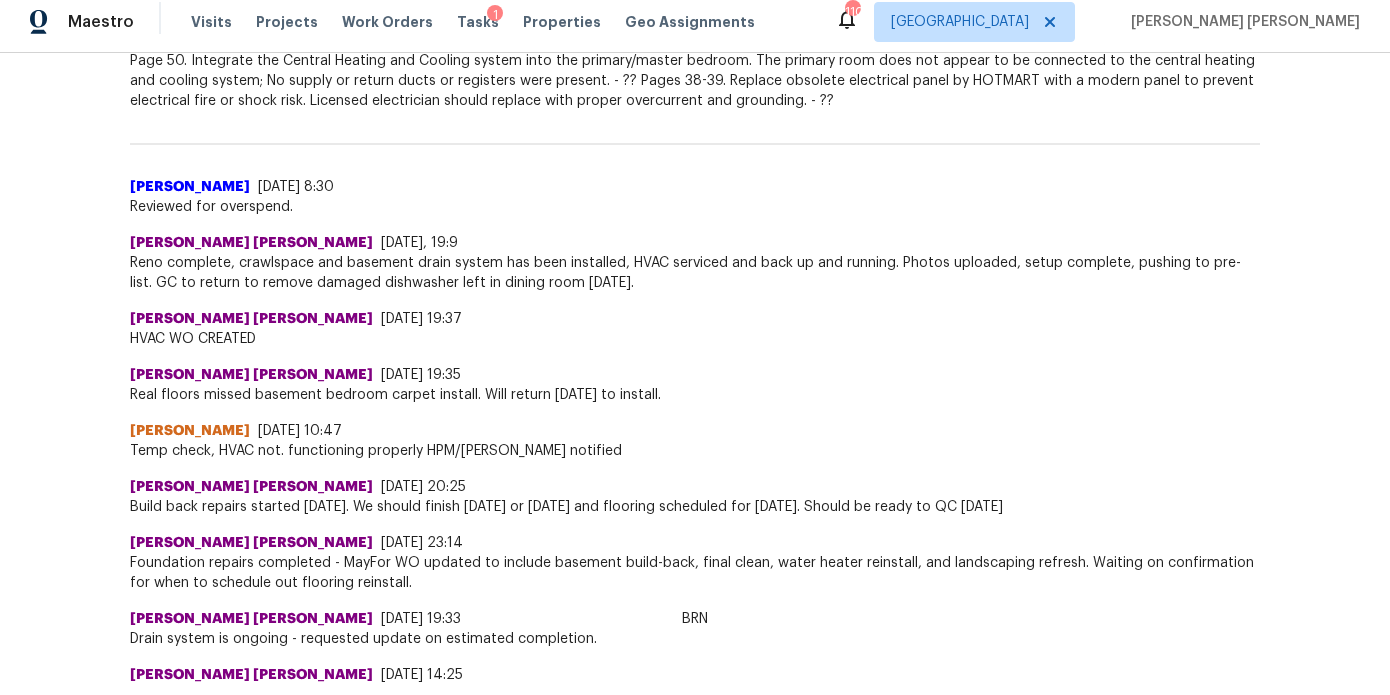 scroll, scrollTop: 0, scrollLeft: 0, axis: both 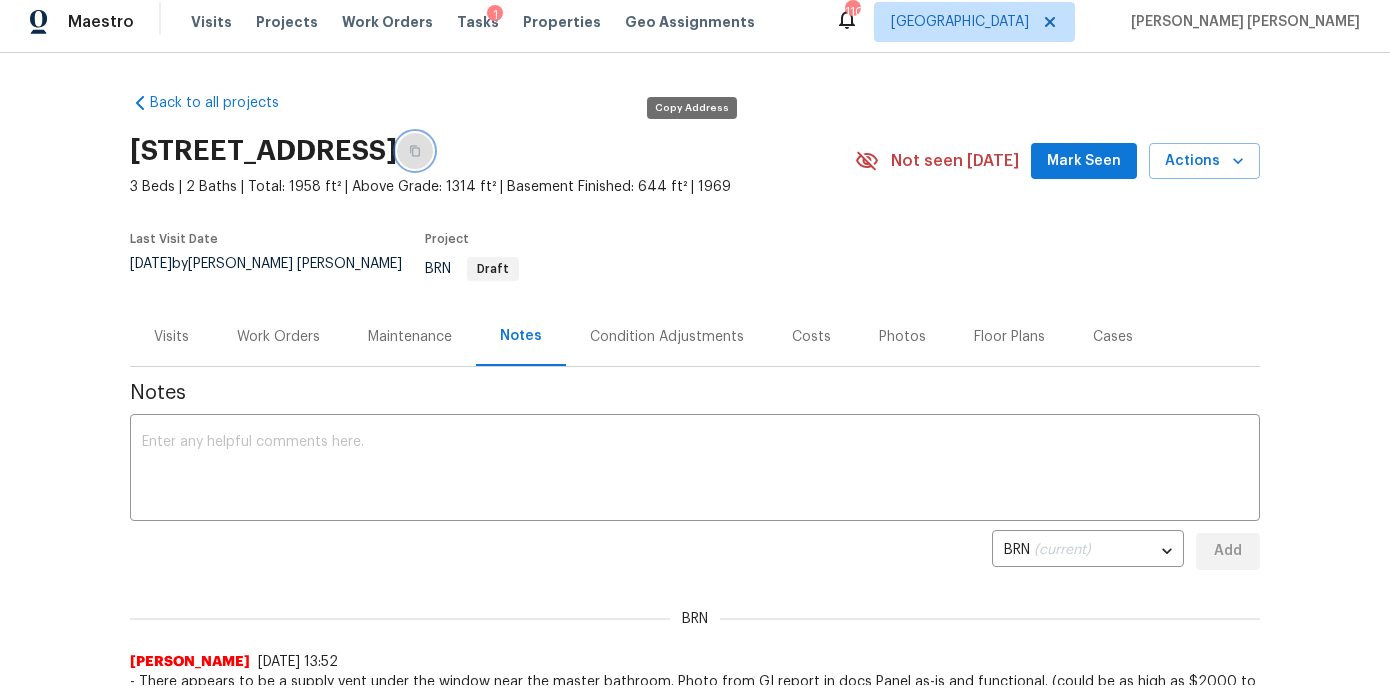 click at bounding box center (415, 151) 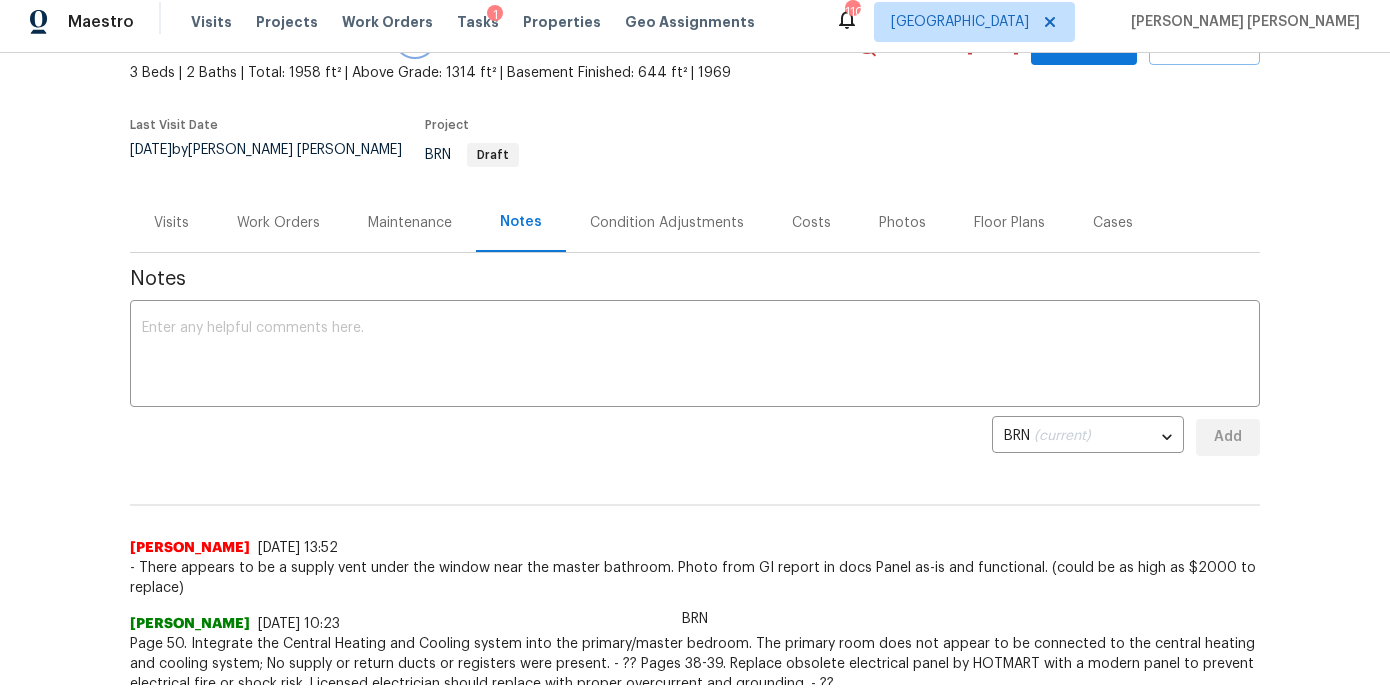 scroll, scrollTop: 0, scrollLeft: 0, axis: both 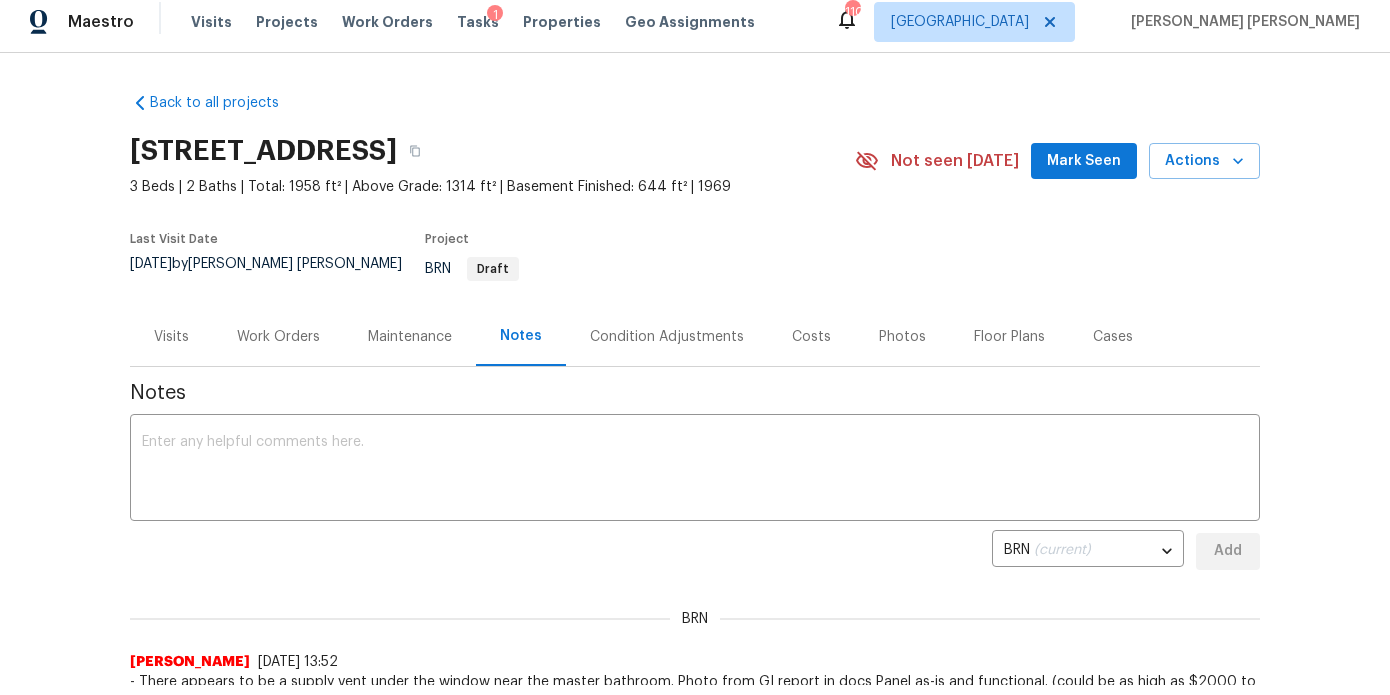 click on "Work Orders" at bounding box center [278, 337] 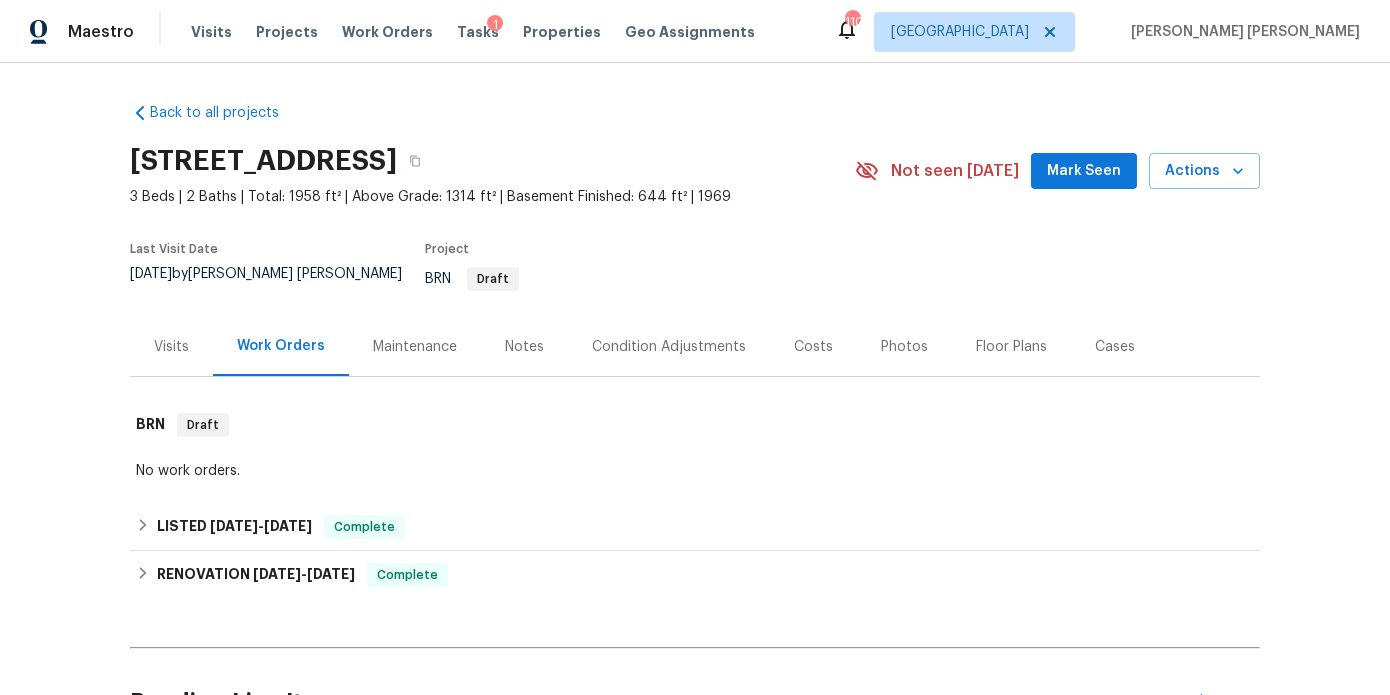 scroll, scrollTop: 0, scrollLeft: 0, axis: both 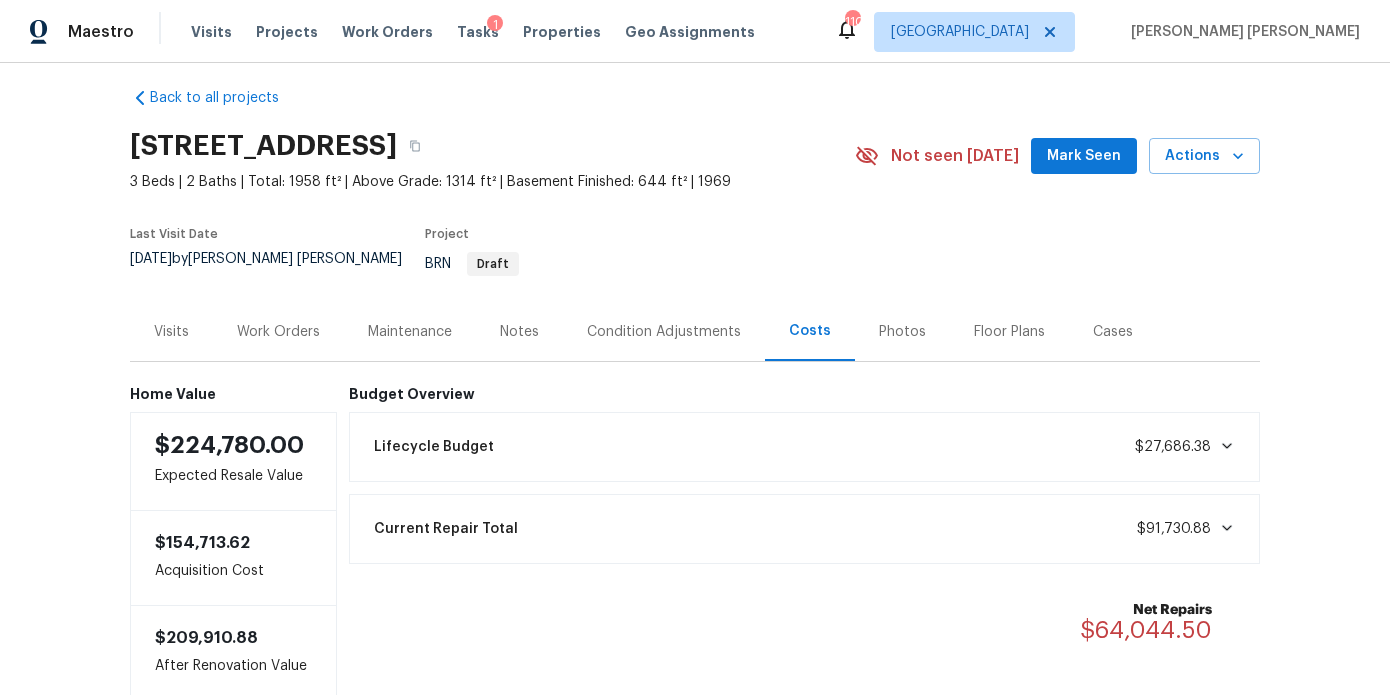 click on "Work Orders" at bounding box center [278, 332] 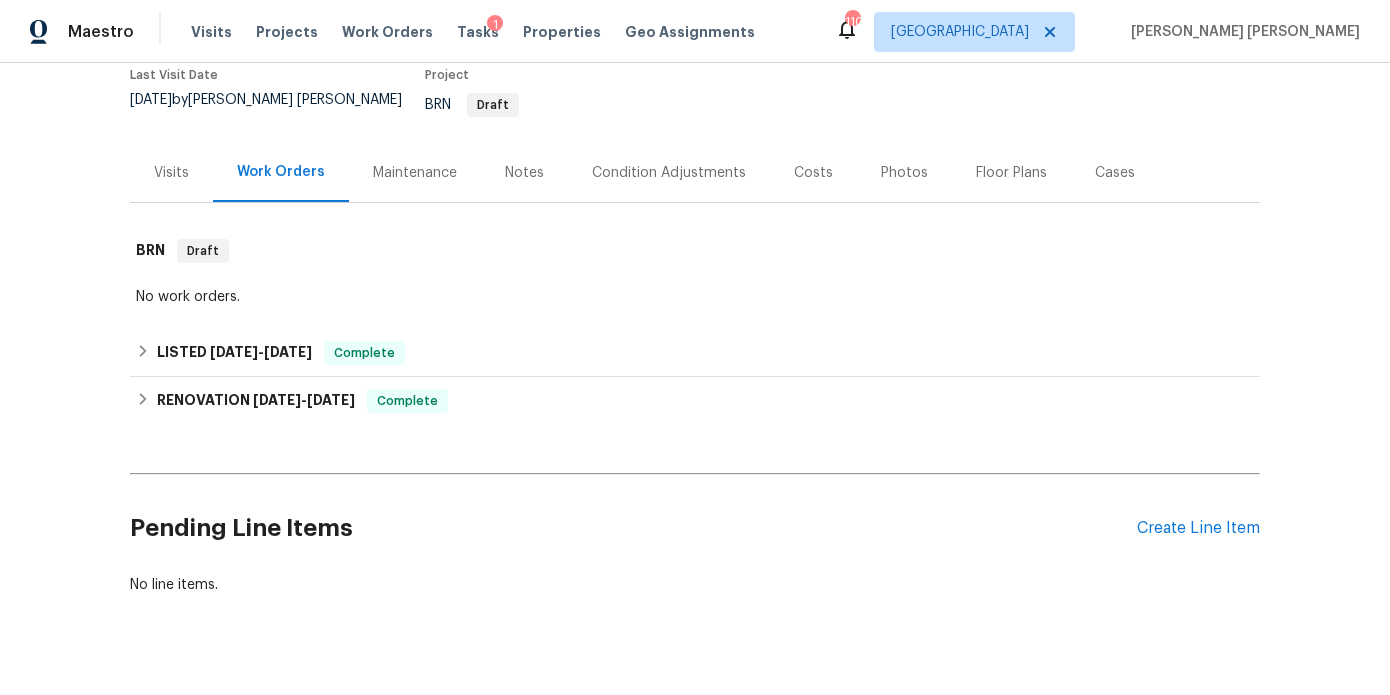 scroll, scrollTop: 195, scrollLeft: 0, axis: vertical 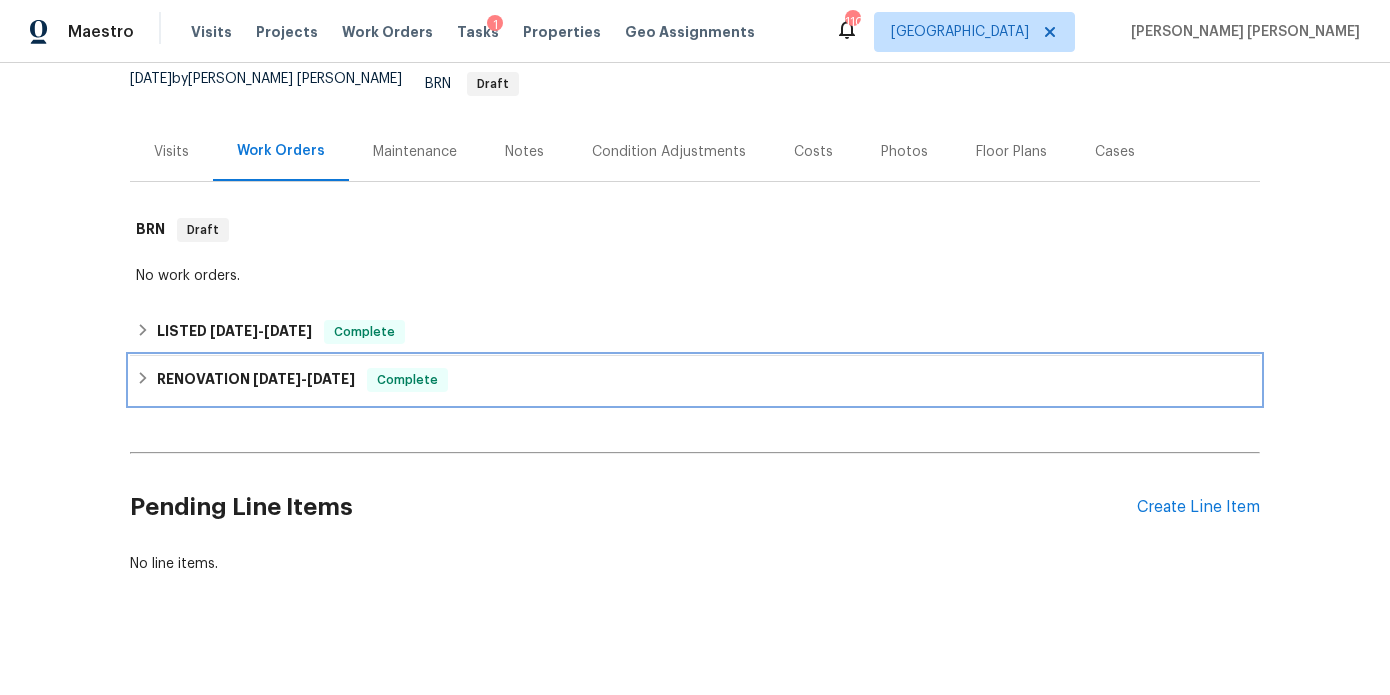 click on "RENOVATION   3/25/25  -  6/23/25 Complete" at bounding box center (695, 380) 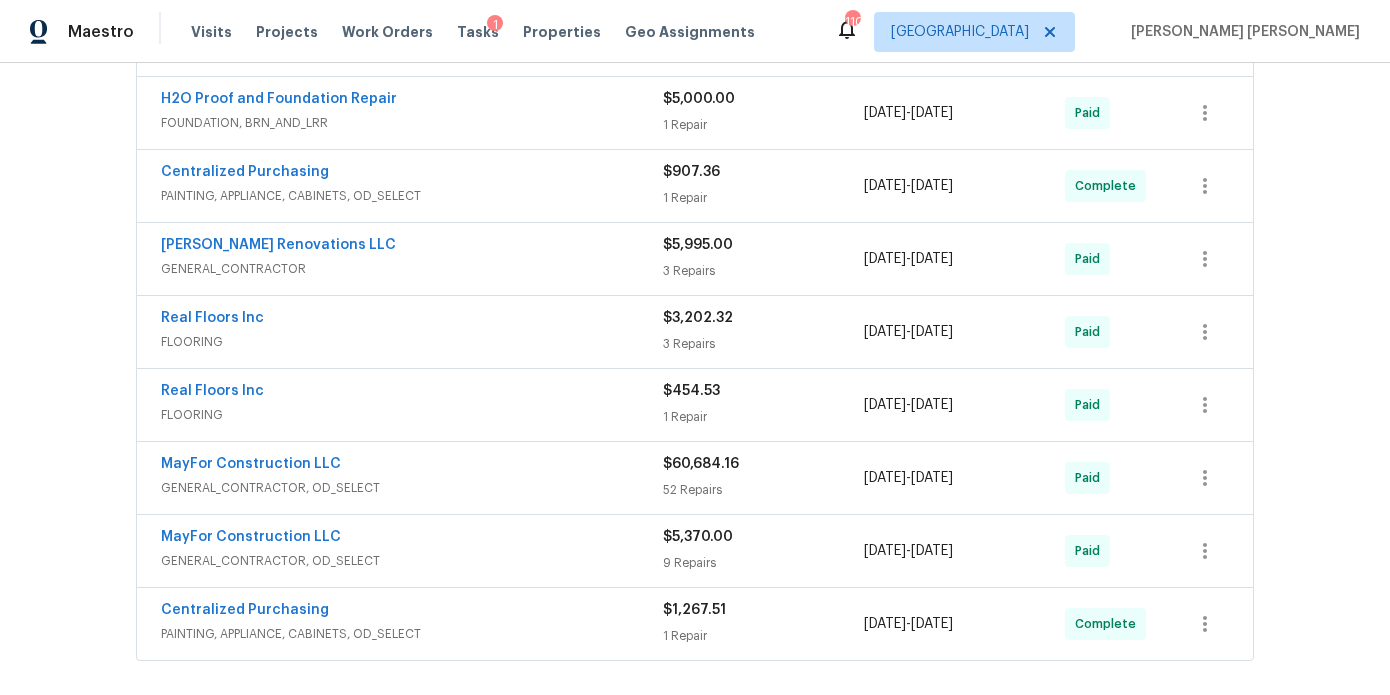 scroll, scrollTop: 713, scrollLeft: 0, axis: vertical 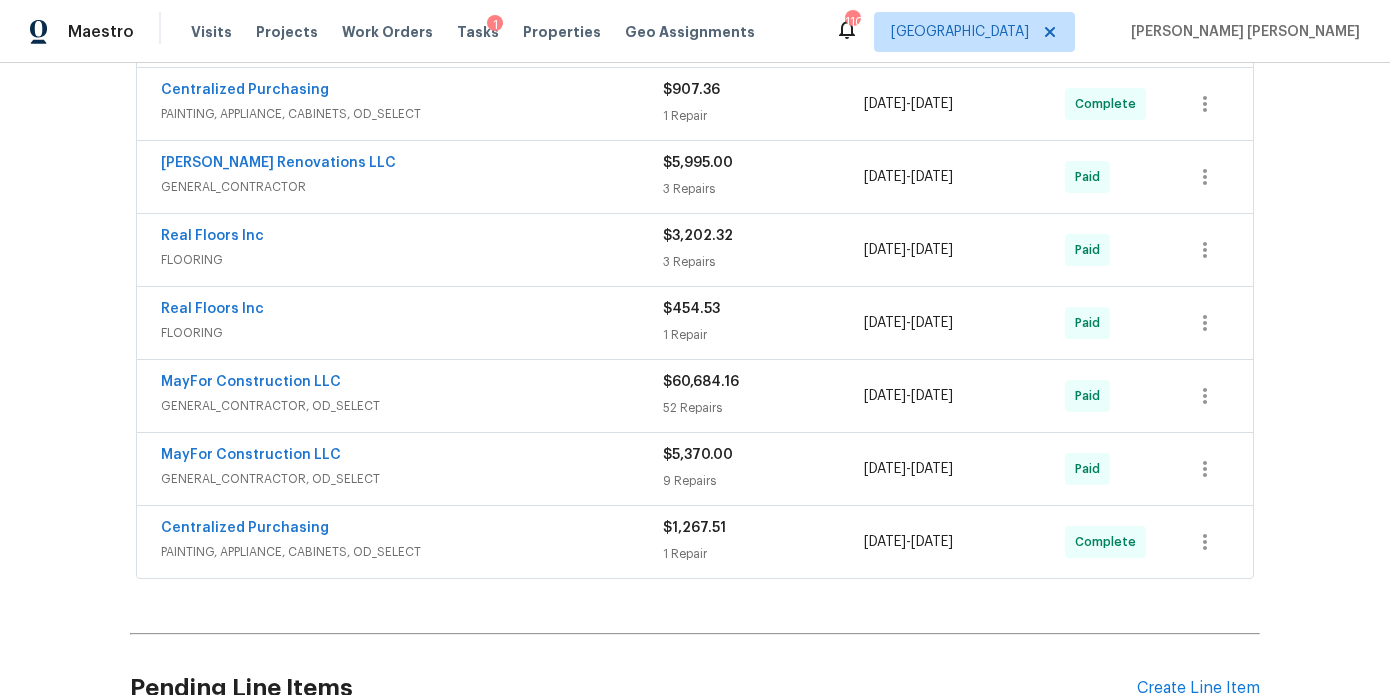 click on "GENERAL_CONTRACTOR, OD_SELECT" at bounding box center [412, 479] 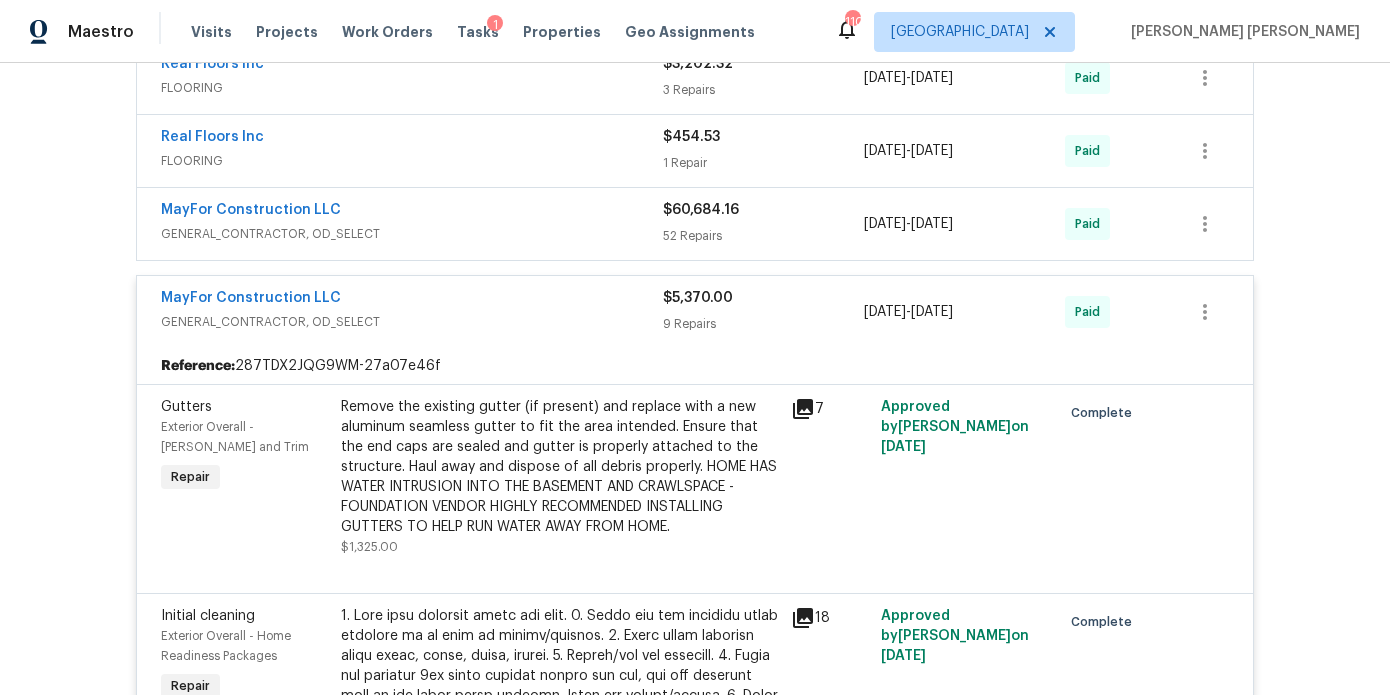 scroll, scrollTop: 879, scrollLeft: 0, axis: vertical 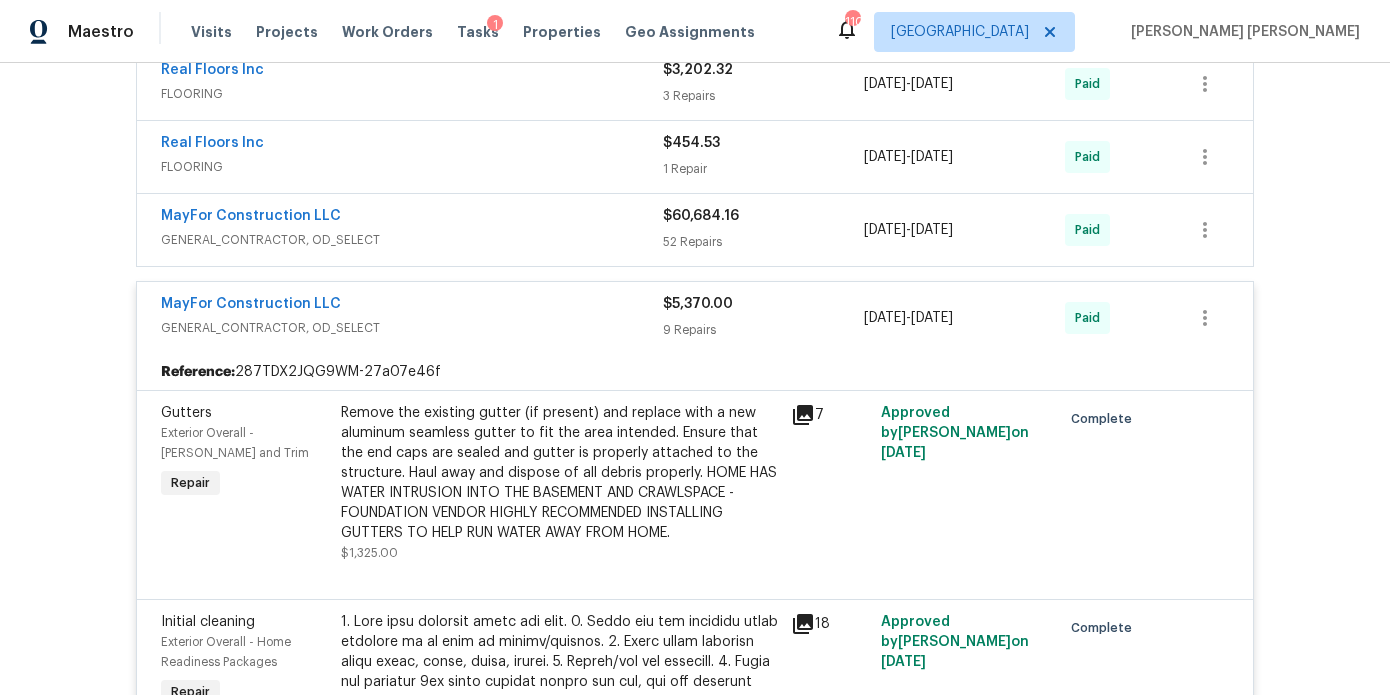 click on "MayFor Construction LLC" at bounding box center [412, 306] 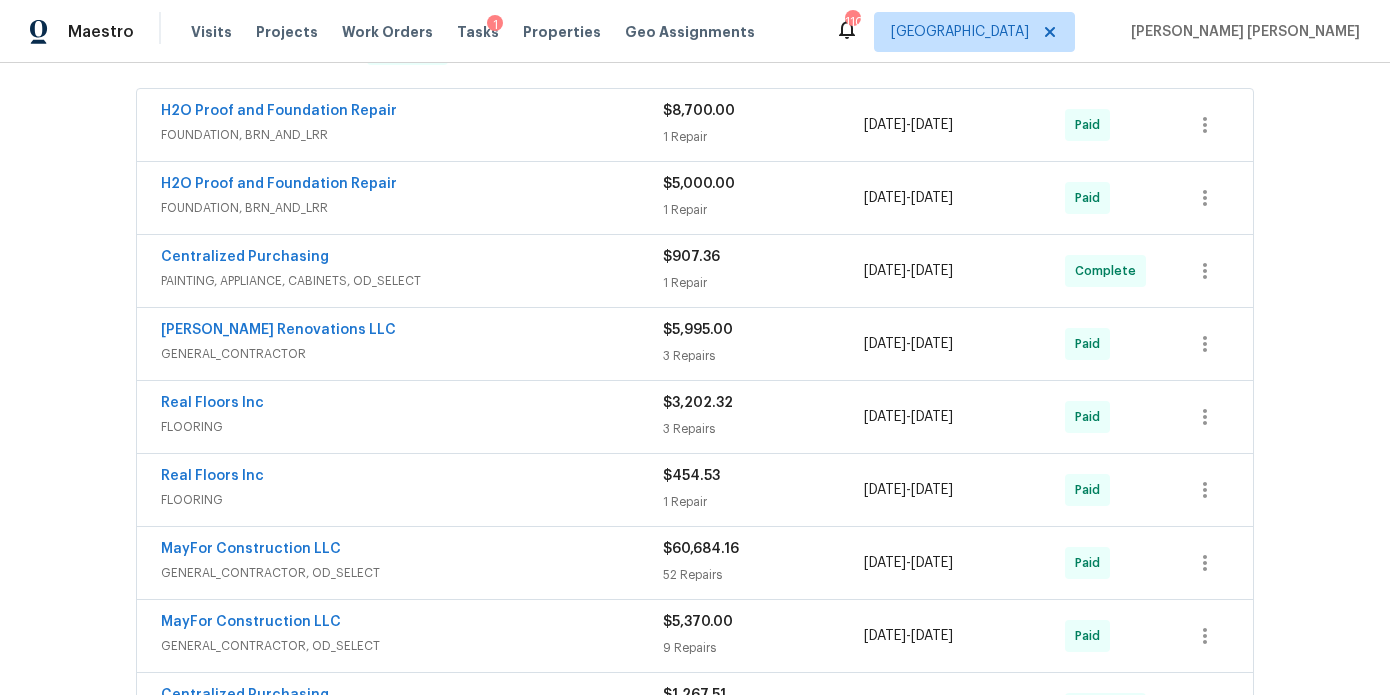 scroll, scrollTop: 560, scrollLeft: 0, axis: vertical 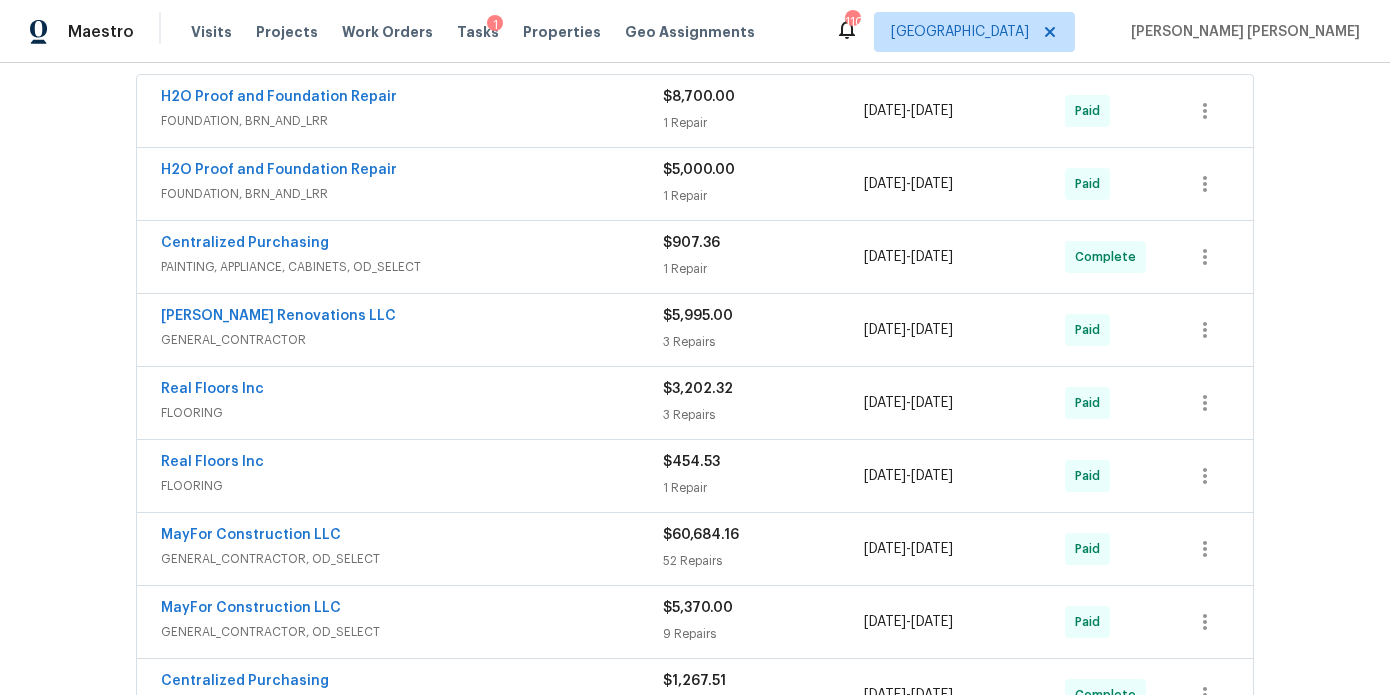 click on "FOUNDATION, BRN_AND_LRR" at bounding box center [412, 194] 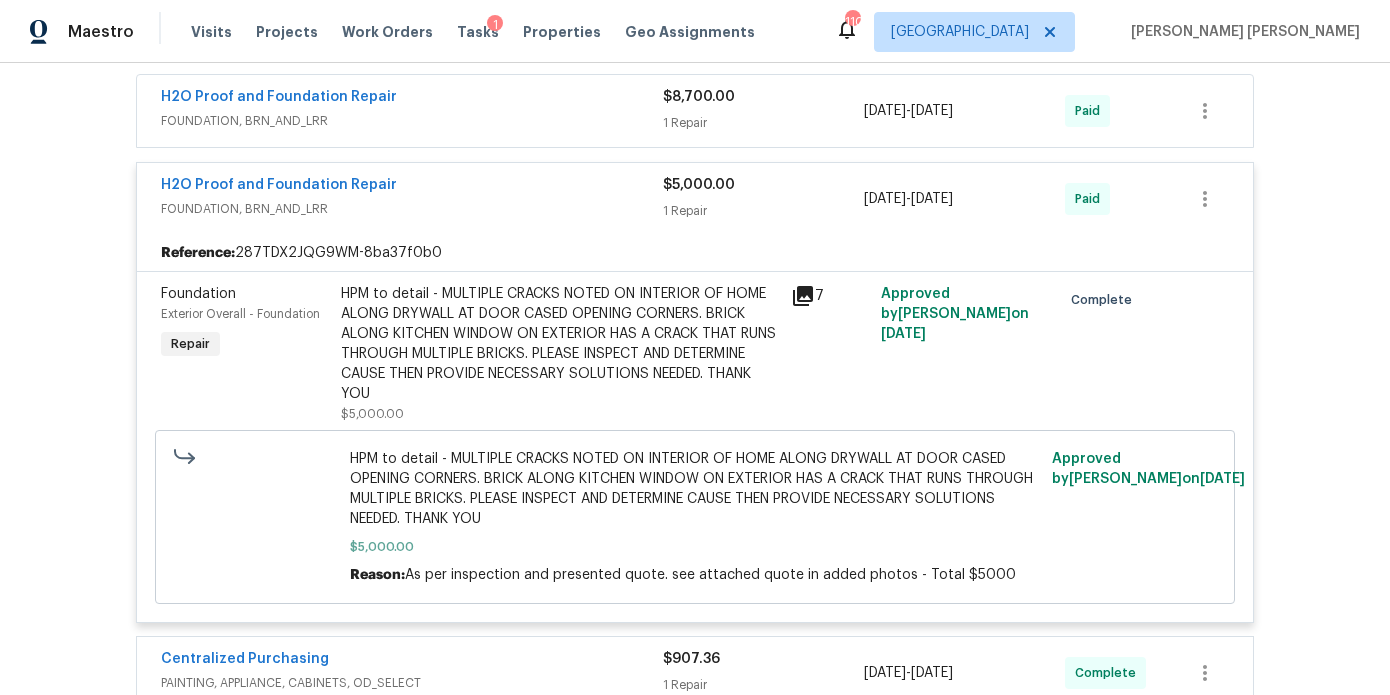 click on "H2O Proof and Foundation Repair" at bounding box center (412, 187) 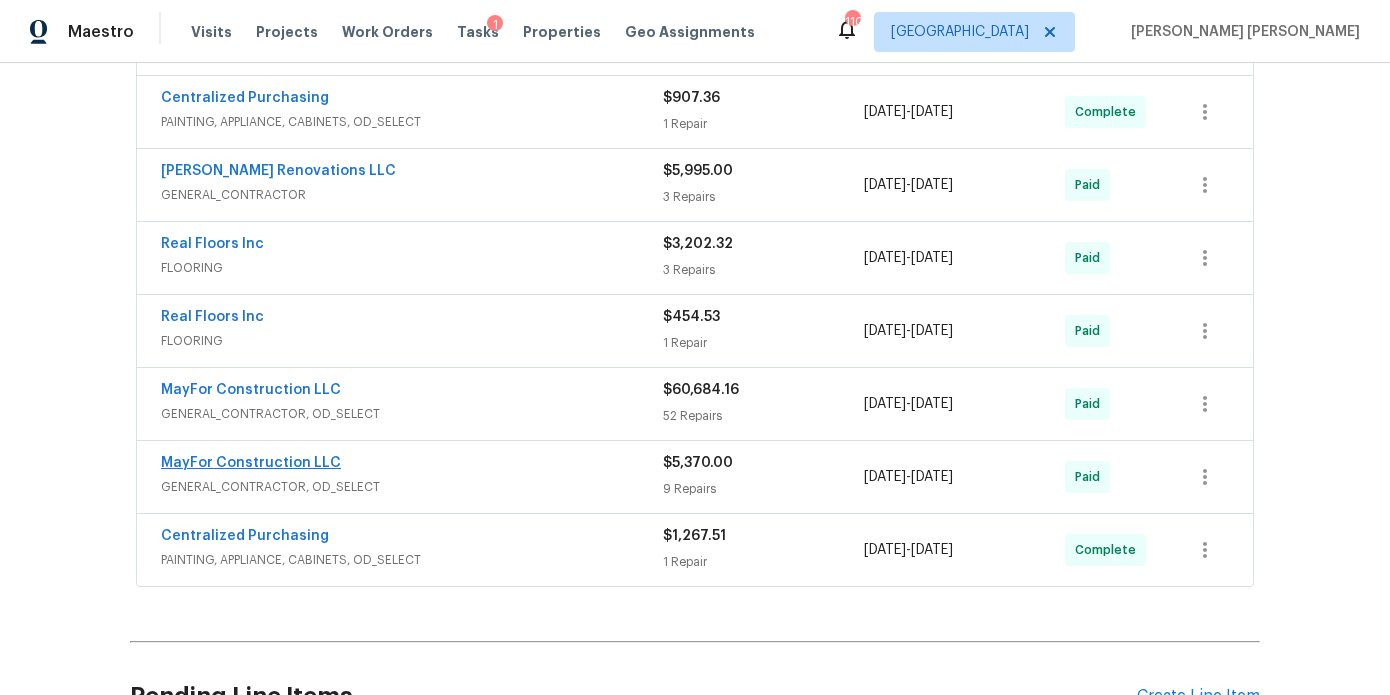 scroll, scrollTop: 713, scrollLeft: 0, axis: vertical 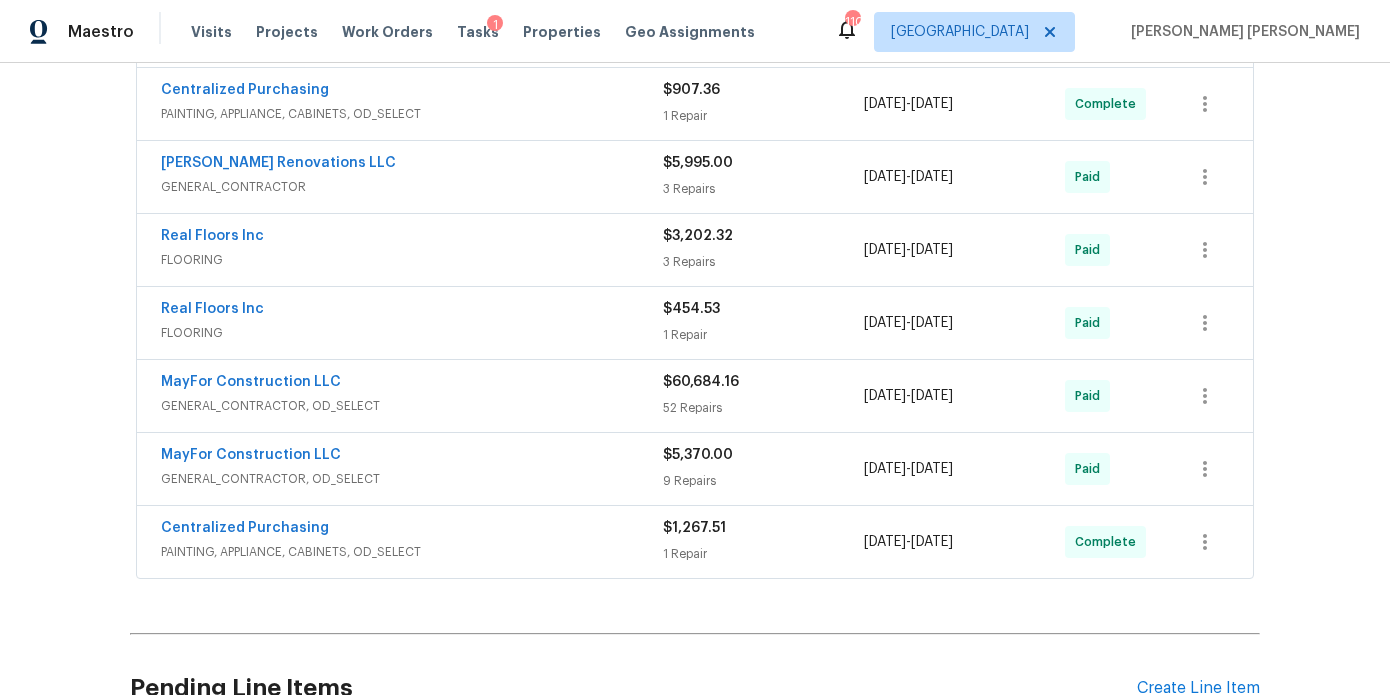 click on "MayFor Construction LLC" at bounding box center (412, 457) 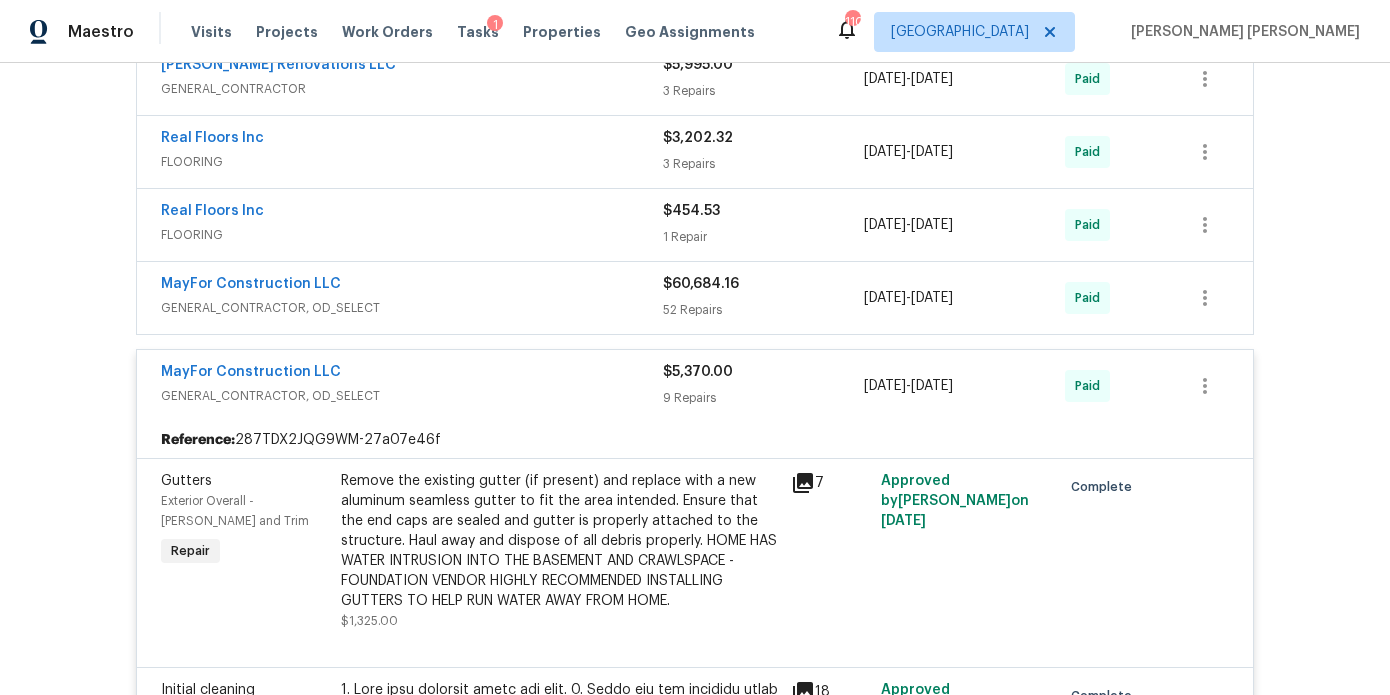 scroll, scrollTop: 816, scrollLeft: 0, axis: vertical 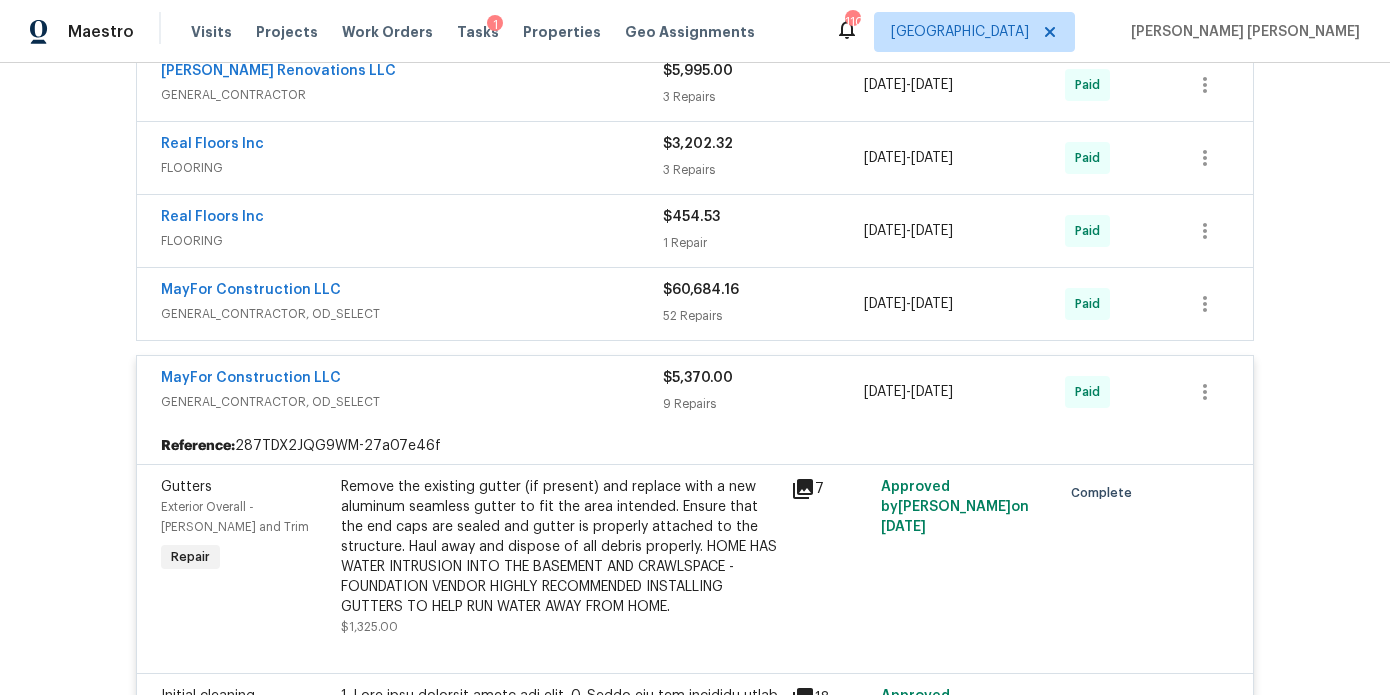 click on "GENERAL_CONTRACTOR, OD_SELECT" at bounding box center (412, 402) 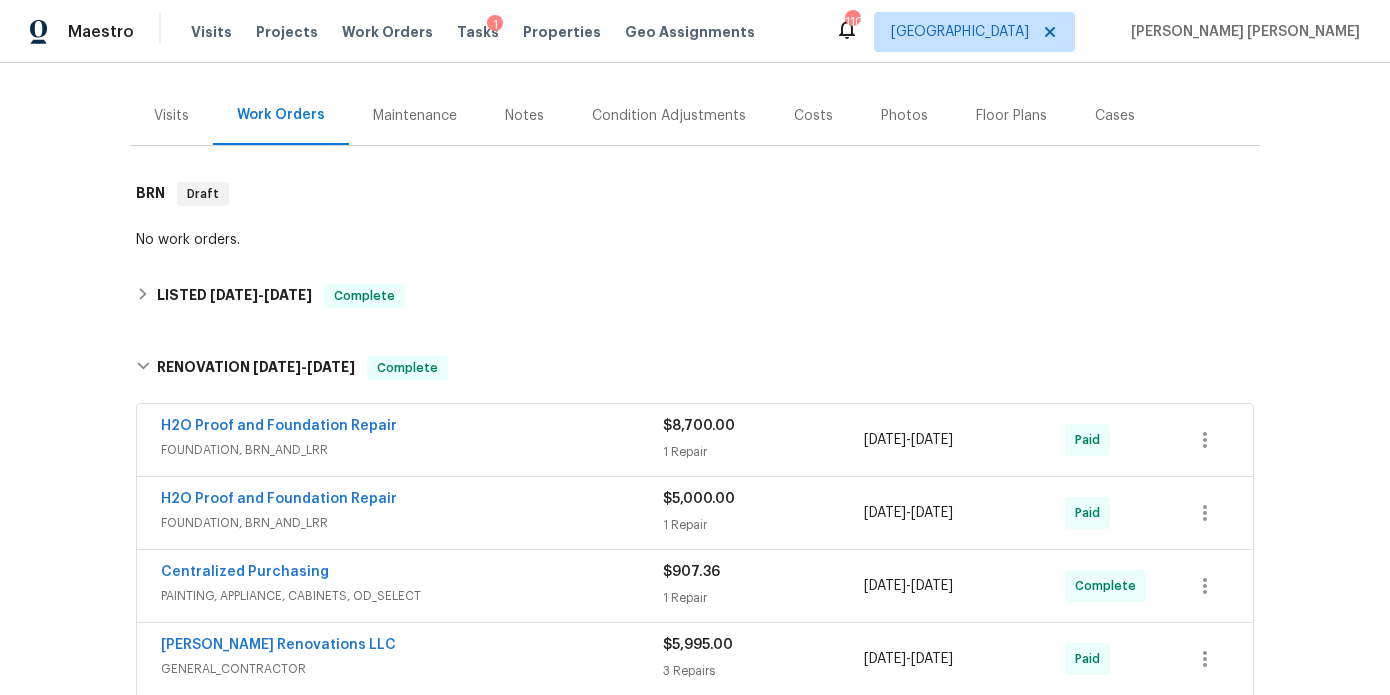 scroll, scrollTop: 226, scrollLeft: 0, axis: vertical 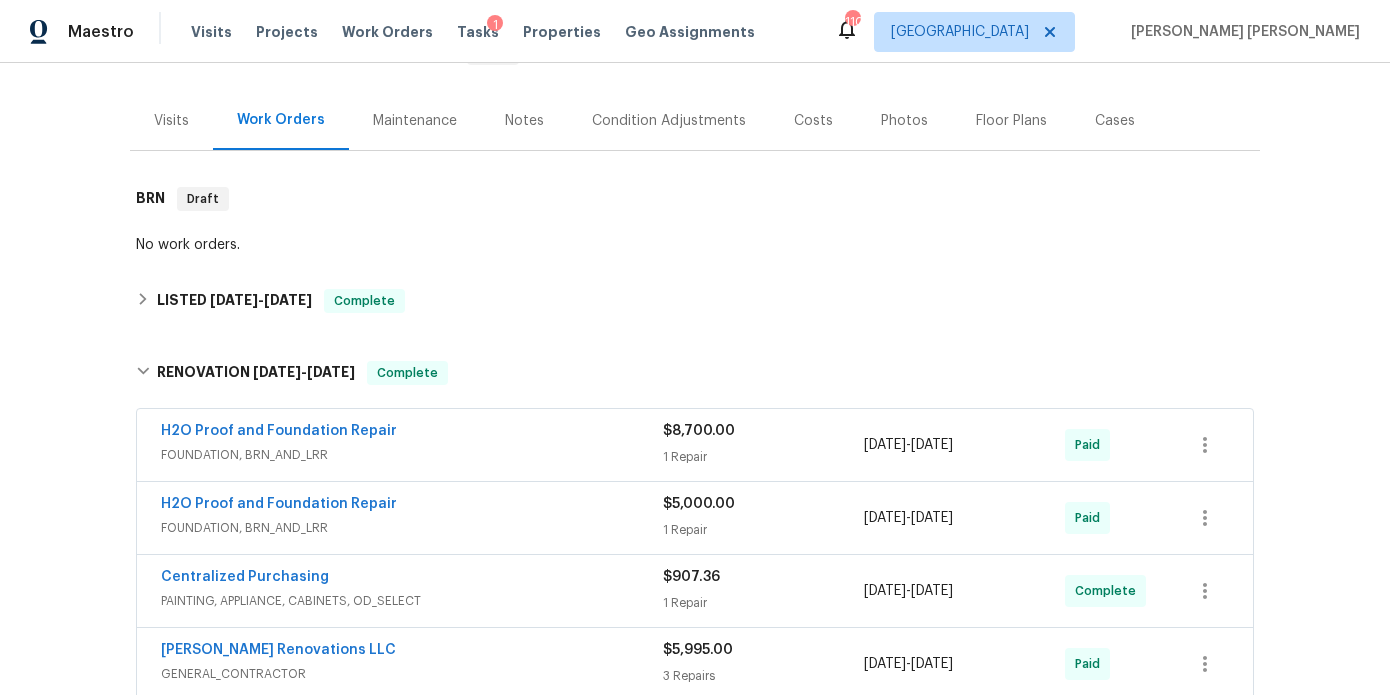 click on "Notes" at bounding box center [524, 121] 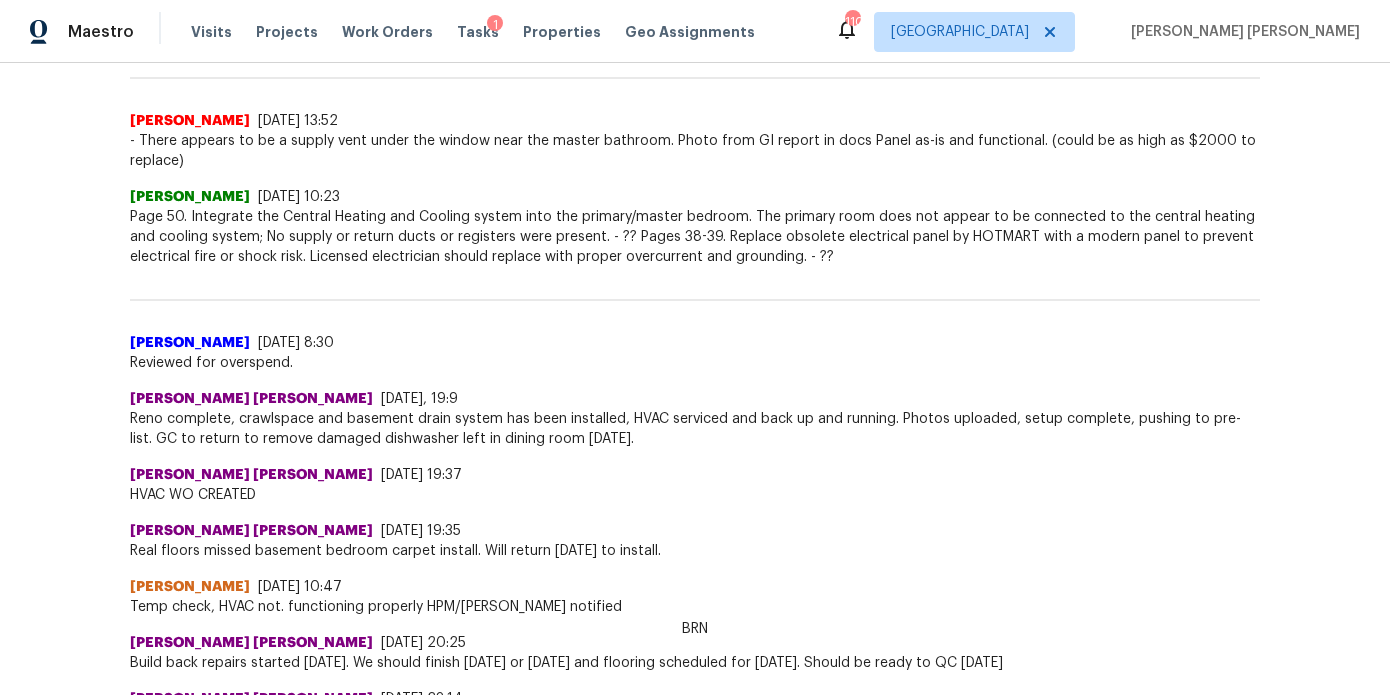 scroll, scrollTop: 0, scrollLeft: 0, axis: both 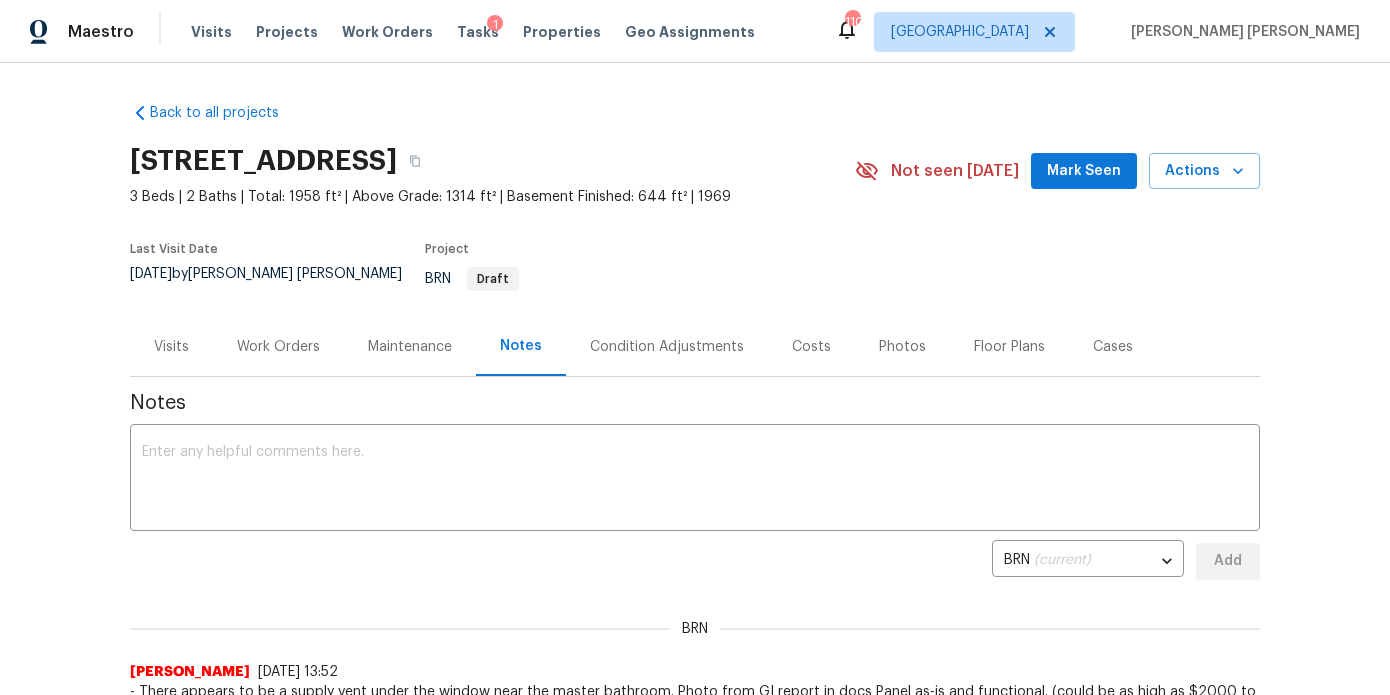 click on "Work Orders" at bounding box center (278, 347) 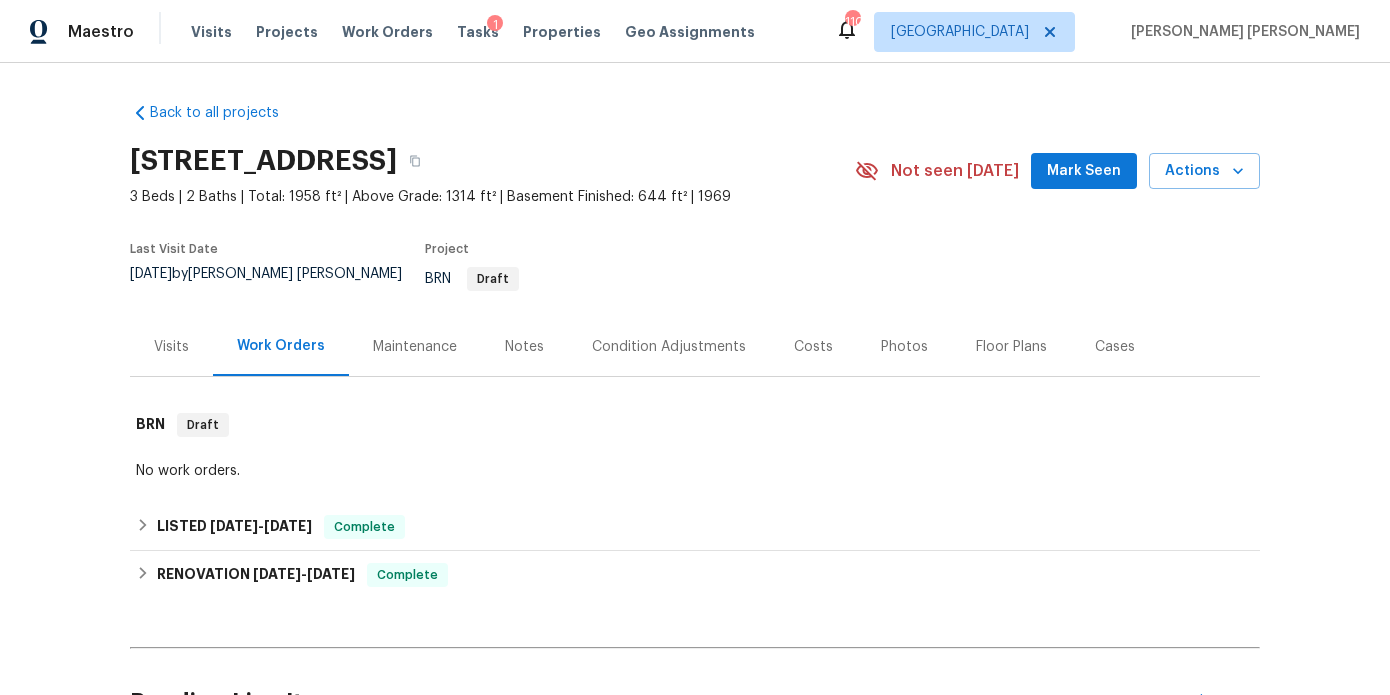 scroll, scrollTop: 196, scrollLeft: 0, axis: vertical 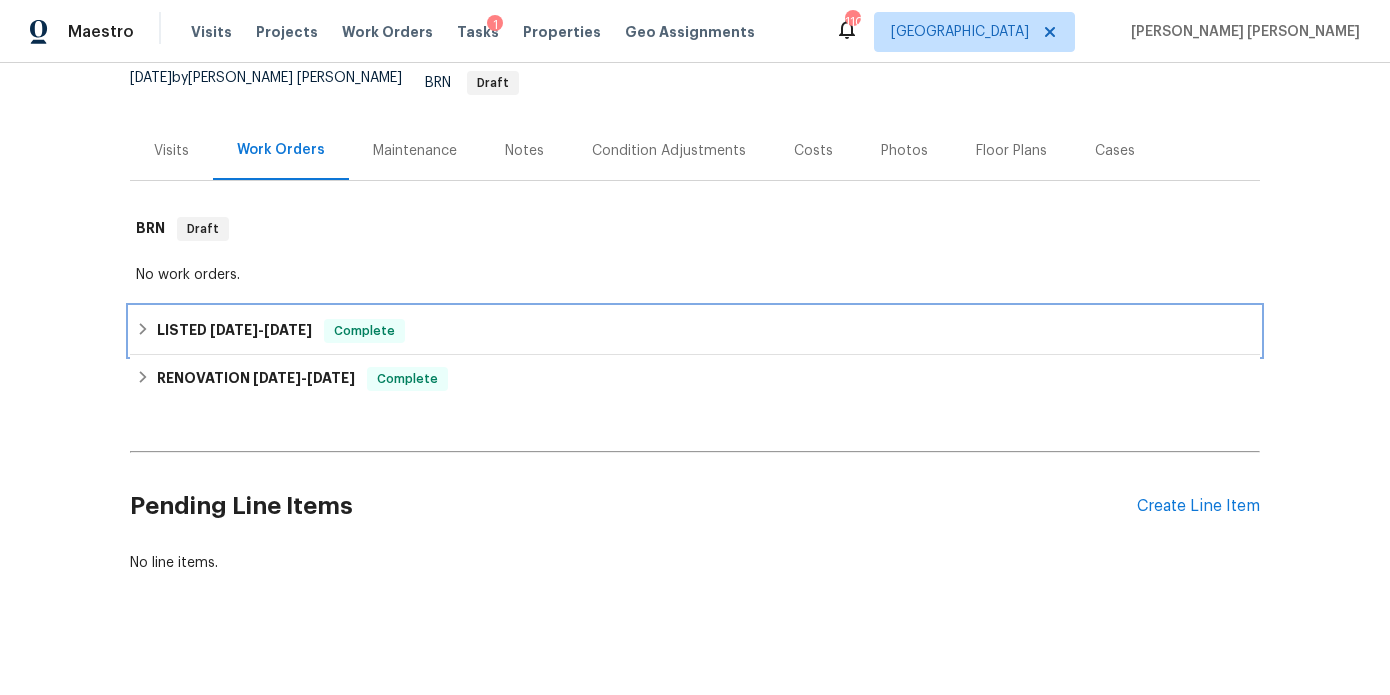 click on "LISTED   6/26/25  -  6/30/25" at bounding box center [234, 331] 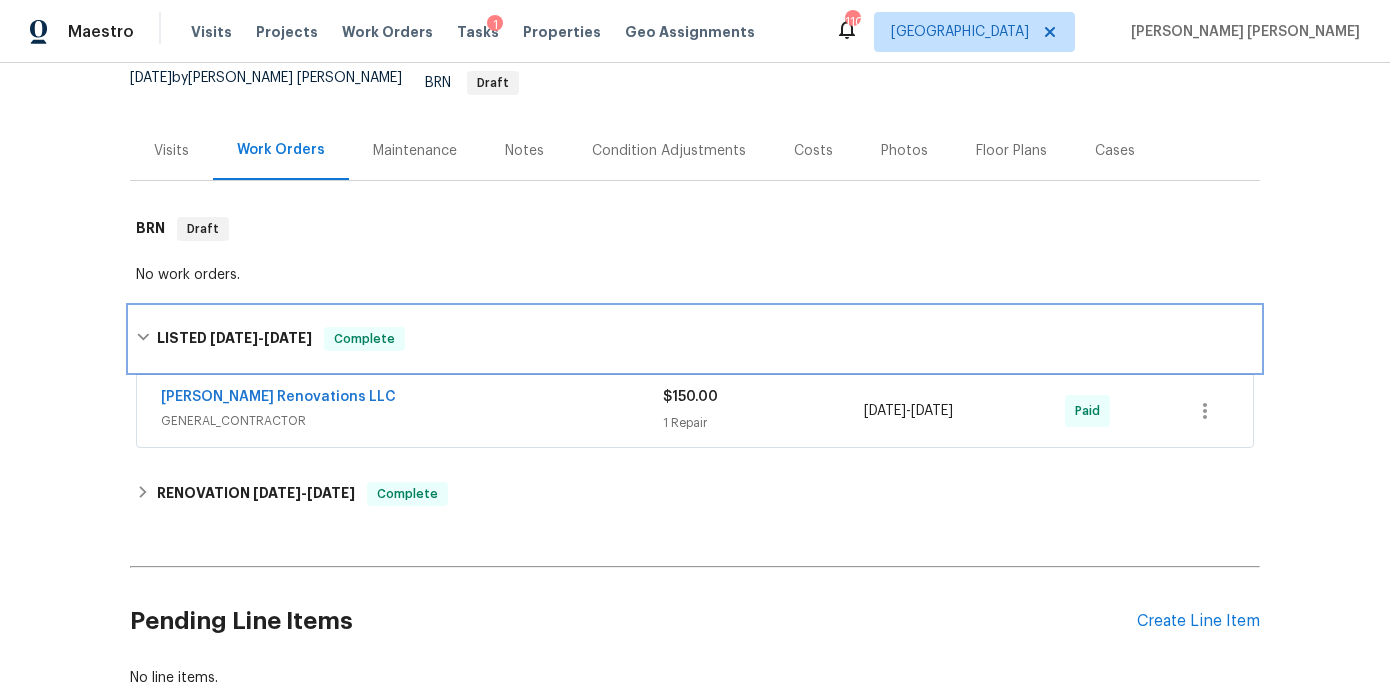 click on "LISTED   6/26/25  -  6/30/25 Complete" at bounding box center (695, 339) 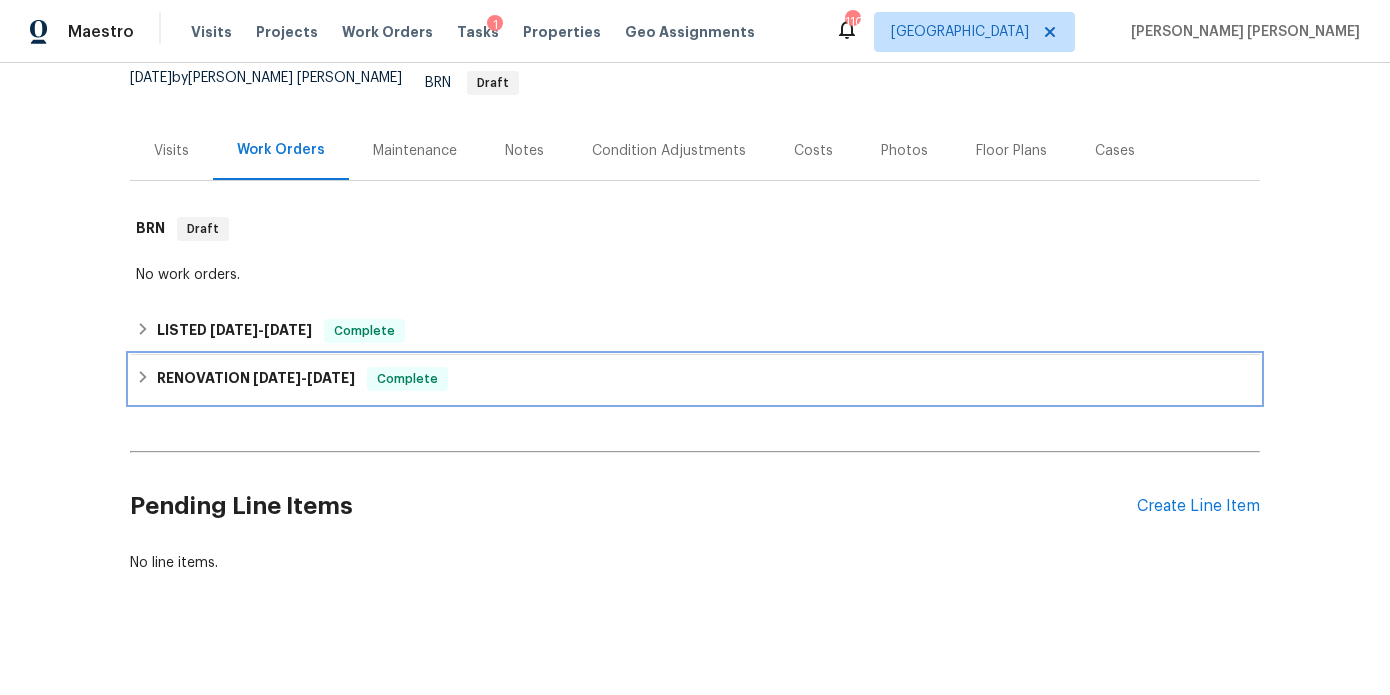 click on "RENOVATION   3/25/25  -  6/23/25 Complete" at bounding box center [695, 379] 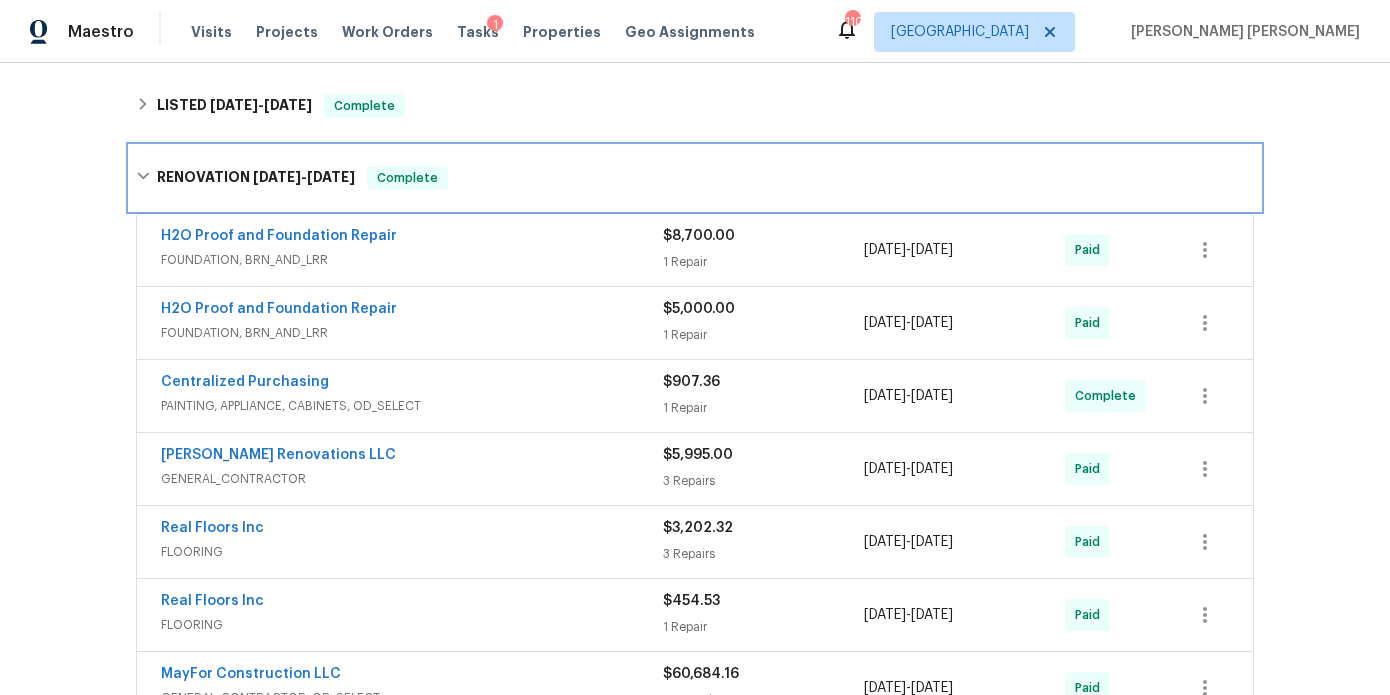 scroll, scrollTop: 422, scrollLeft: 0, axis: vertical 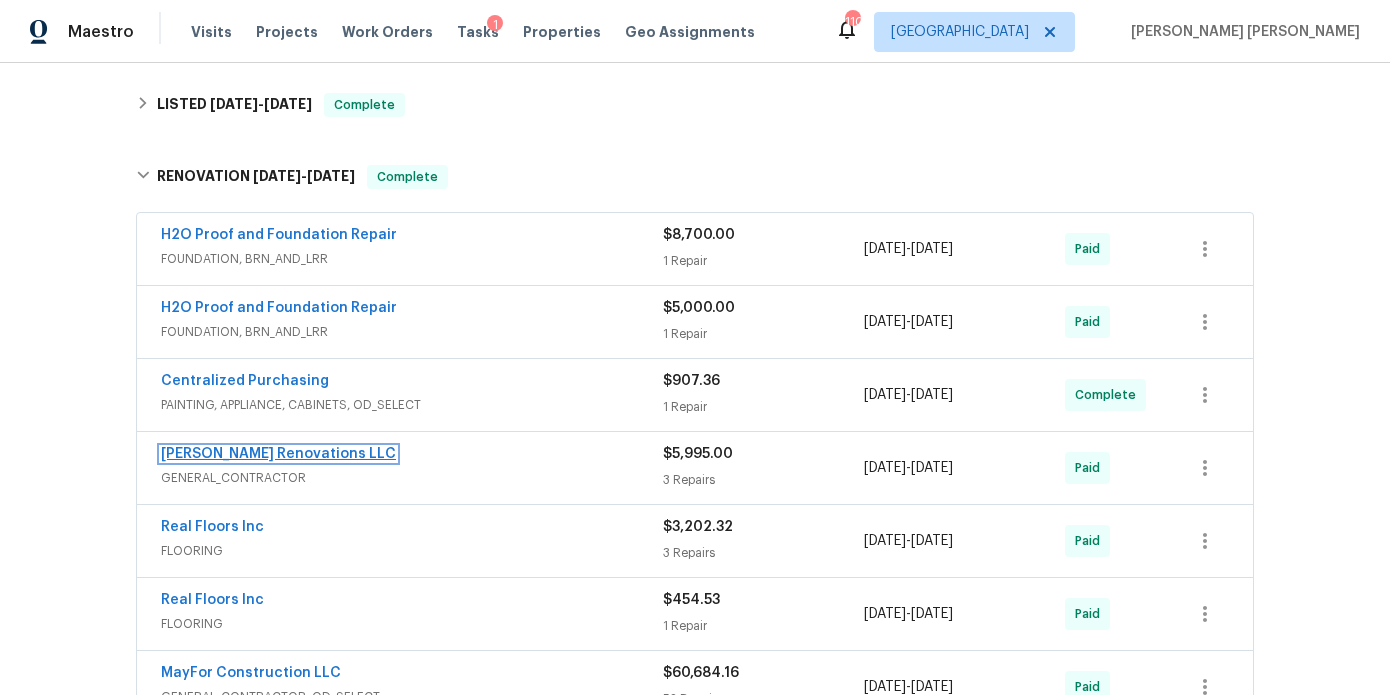 click on "Aseem Renovations LLC" at bounding box center (278, 454) 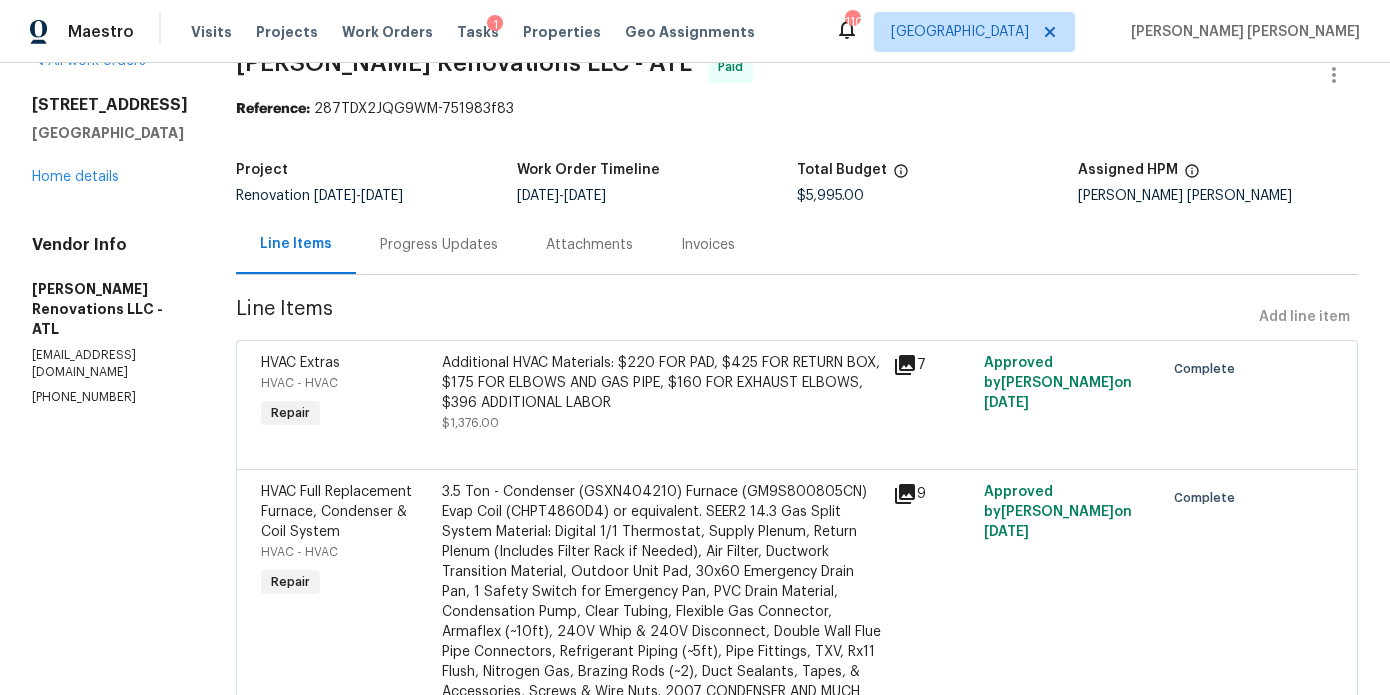 scroll, scrollTop: 0, scrollLeft: 0, axis: both 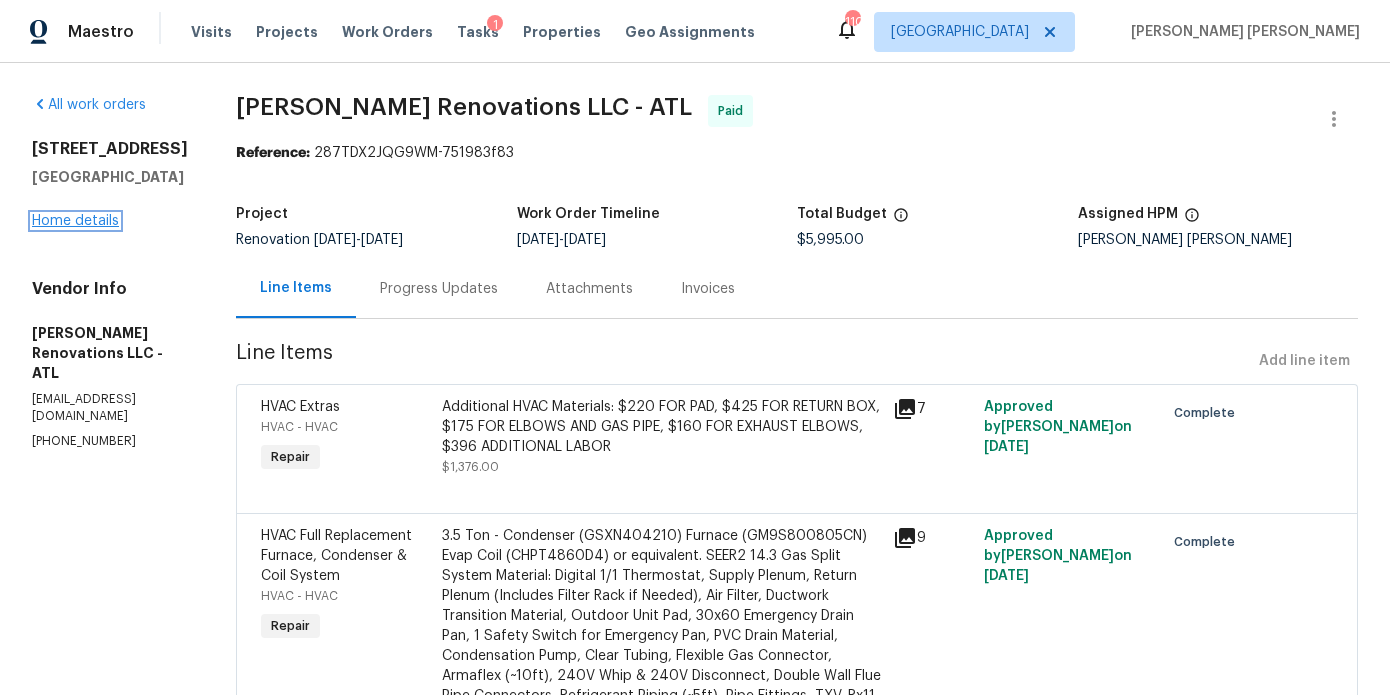 click on "Home details" at bounding box center (75, 221) 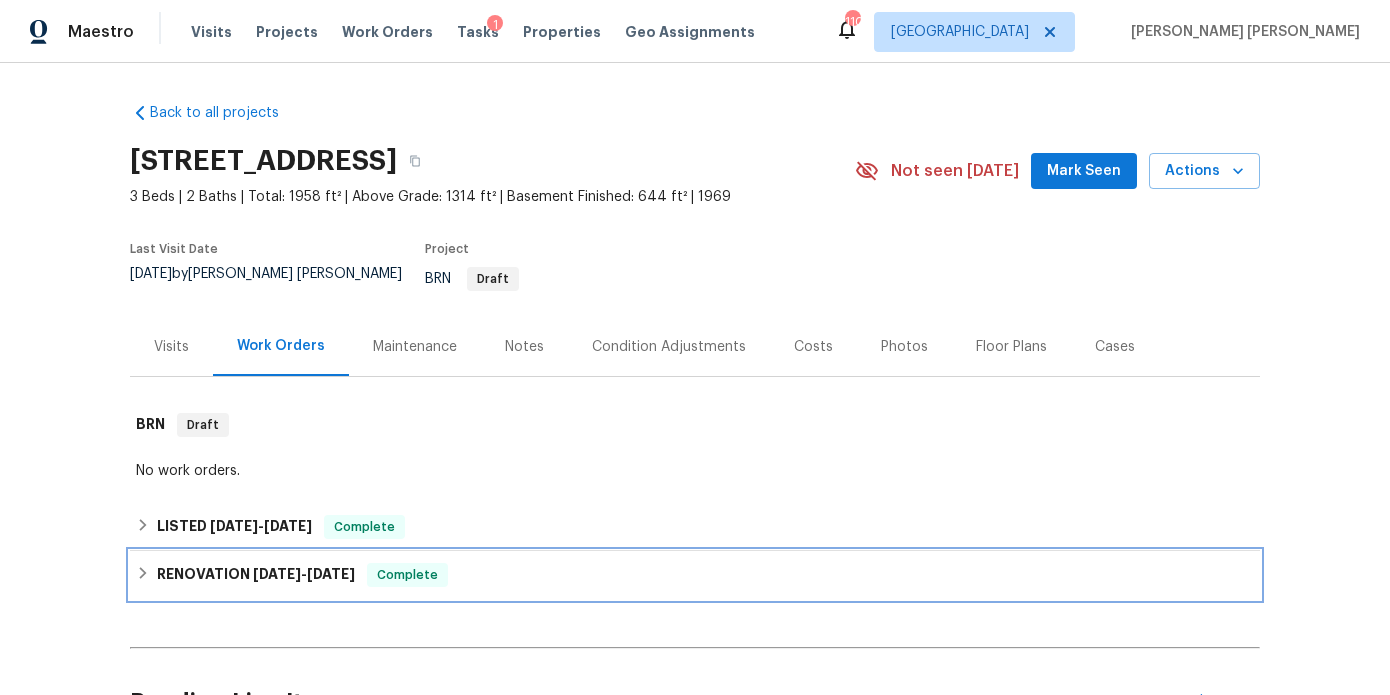 click on "3/25/25" at bounding box center (277, 574) 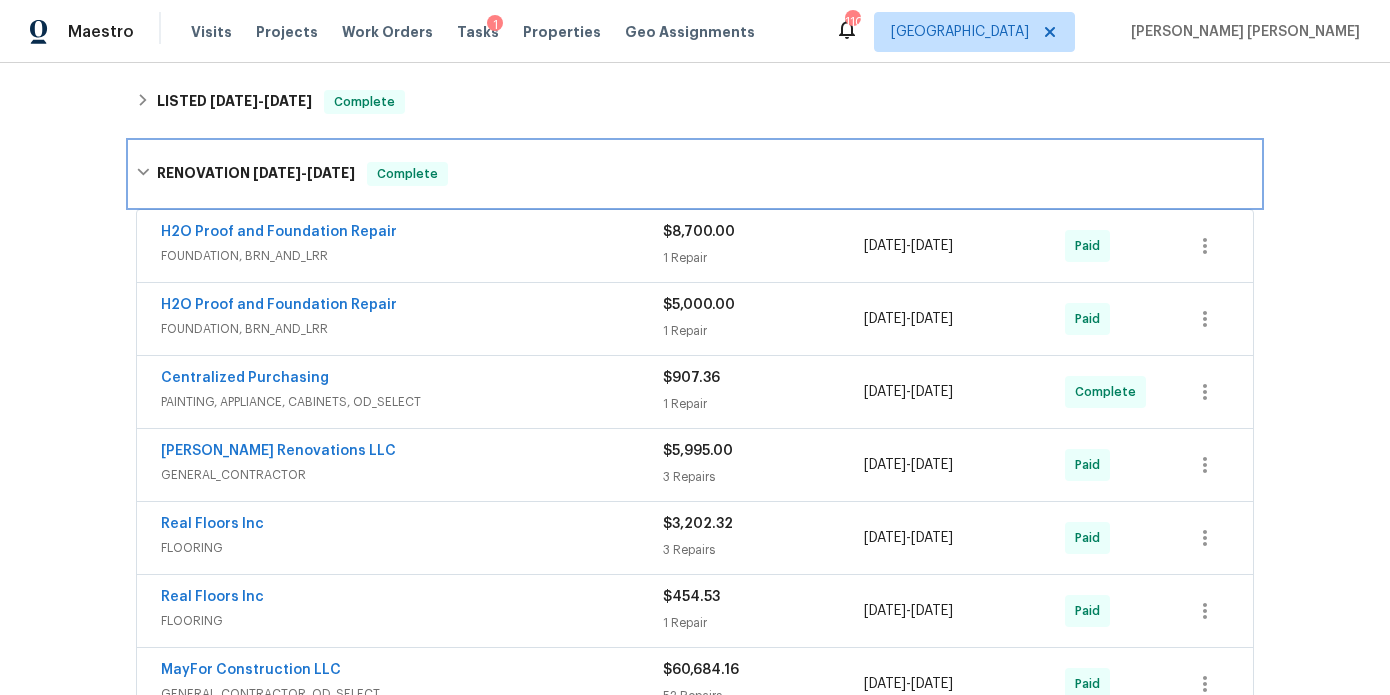 scroll, scrollTop: 172, scrollLeft: 0, axis: vertical 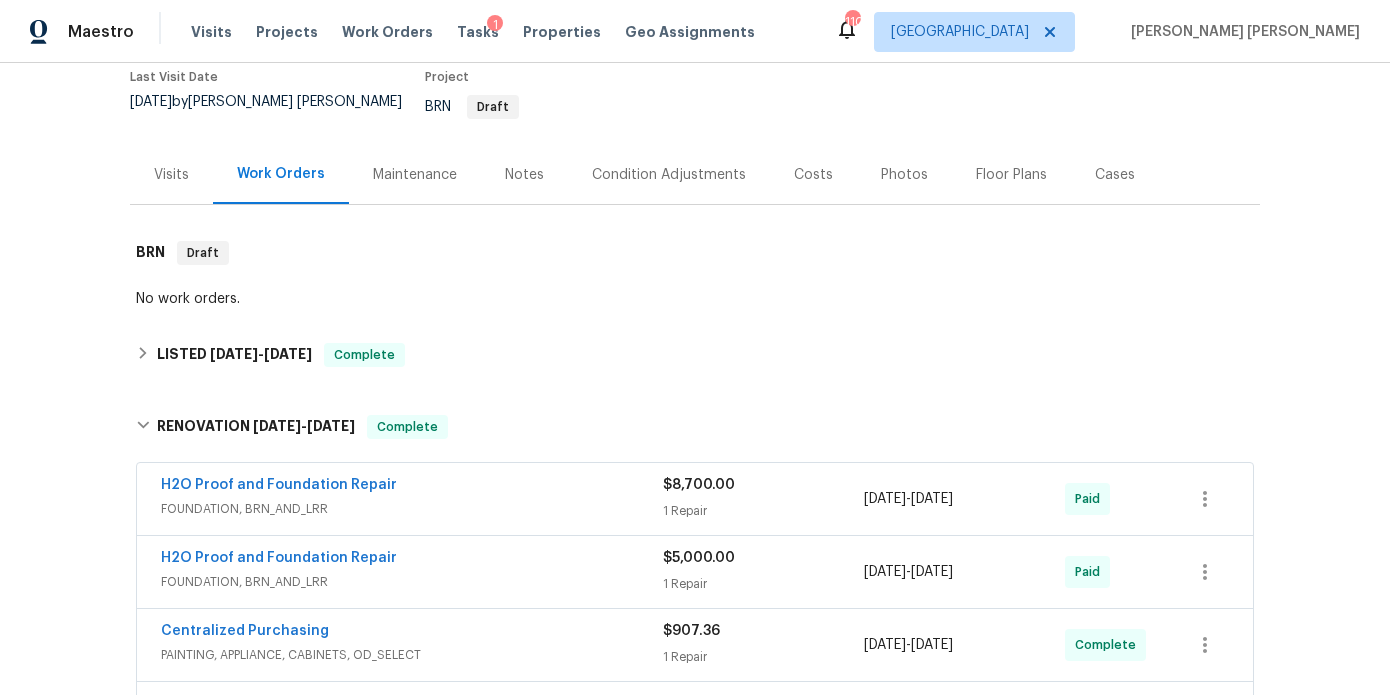 click on "Notes" at bounding box center (524, 174) 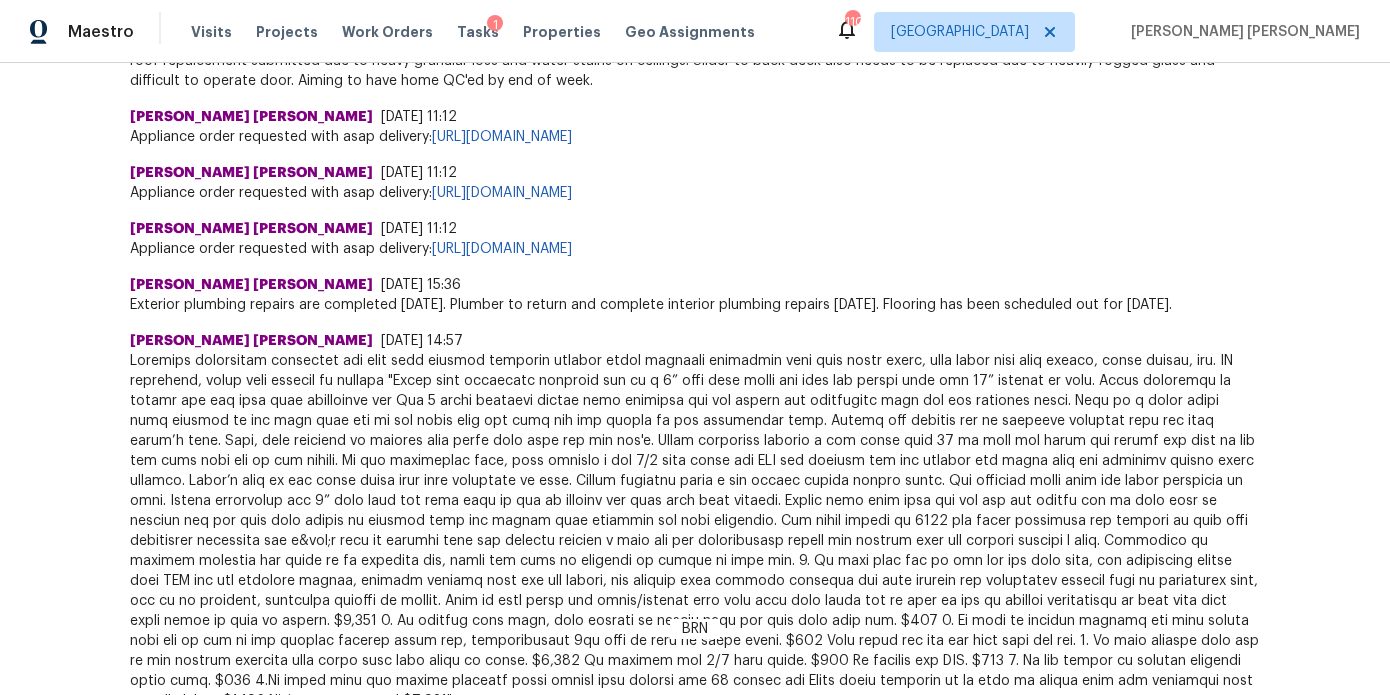 scroll, scrollTop: 1990, scrollLeft: 0, axis: vertical 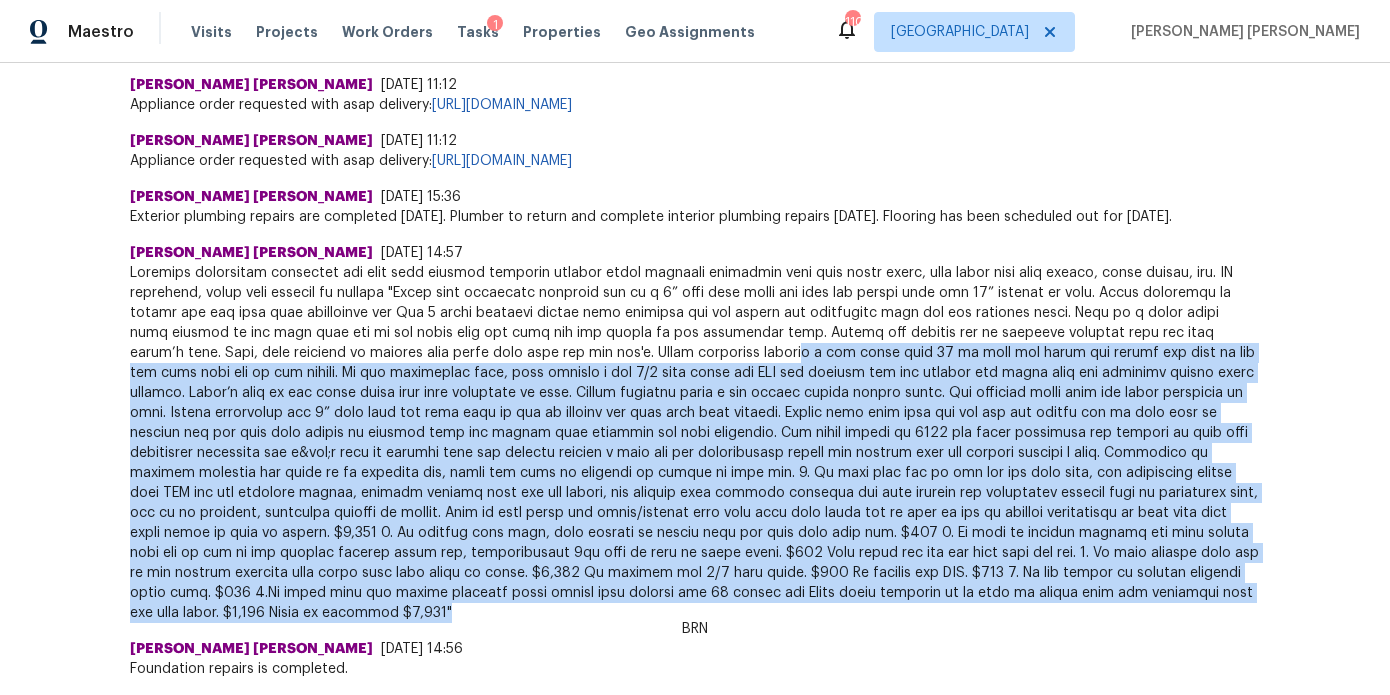 drag, startPoint x: 1167, startPoint y: 557, endPoint x: 687, endPoint y: 322, distance: 534.43896 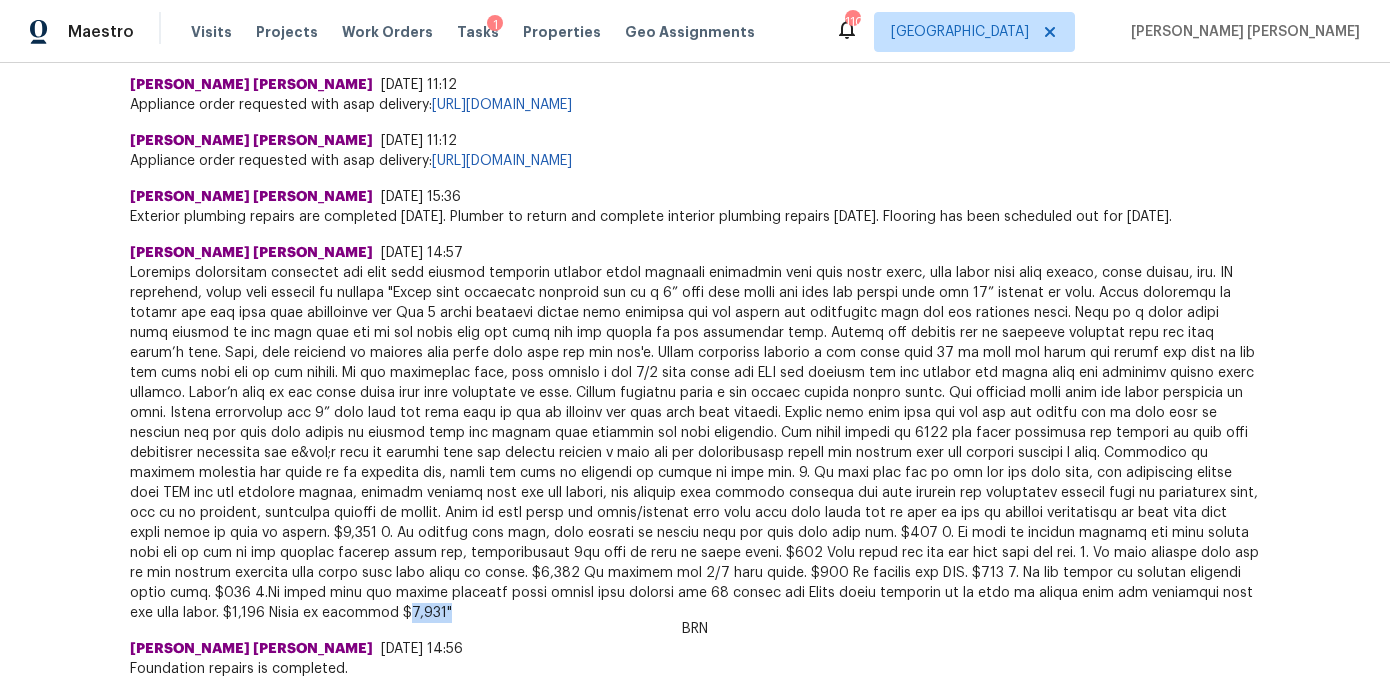 drag, startPoint x: 1164, startPoint y: 562, endPoint x: 1100, endPoint y: 560, distance: 64.03124 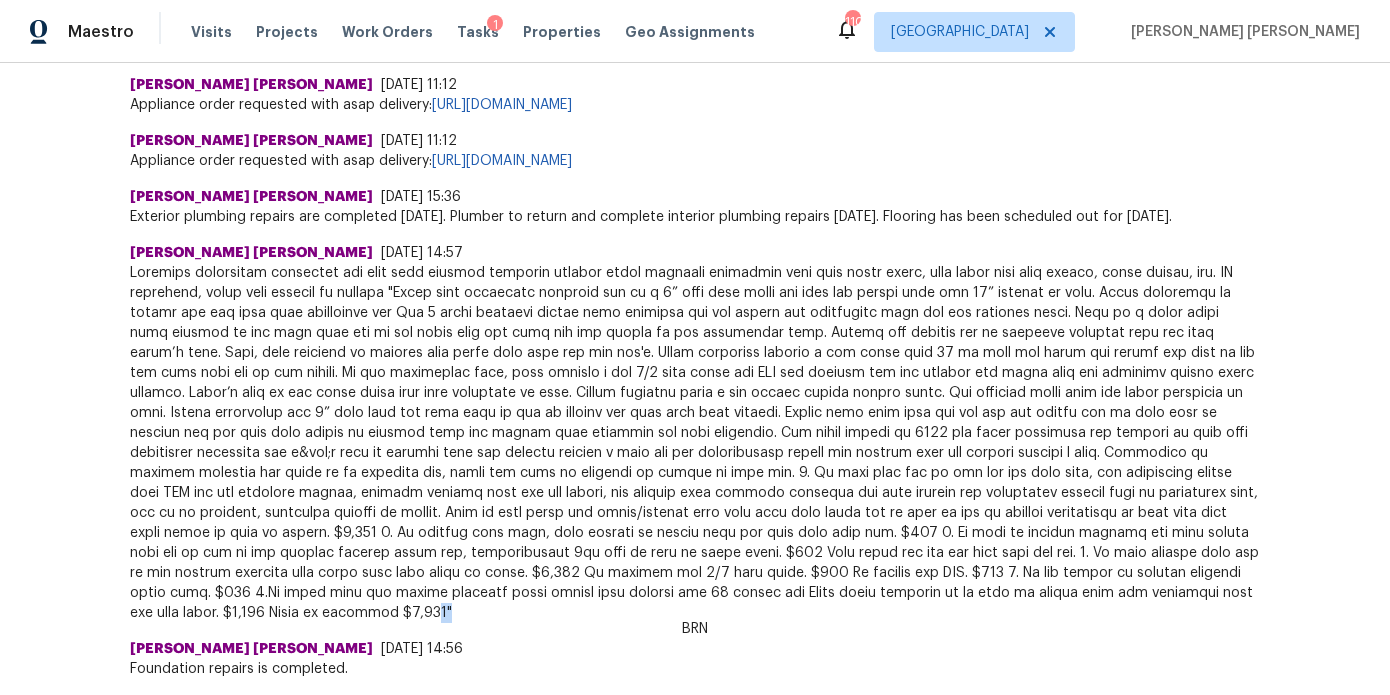 drag, startPoint x: 1147, startPoint y: 562, endPoint x: 1126, endPoint y: 562, distance: 21 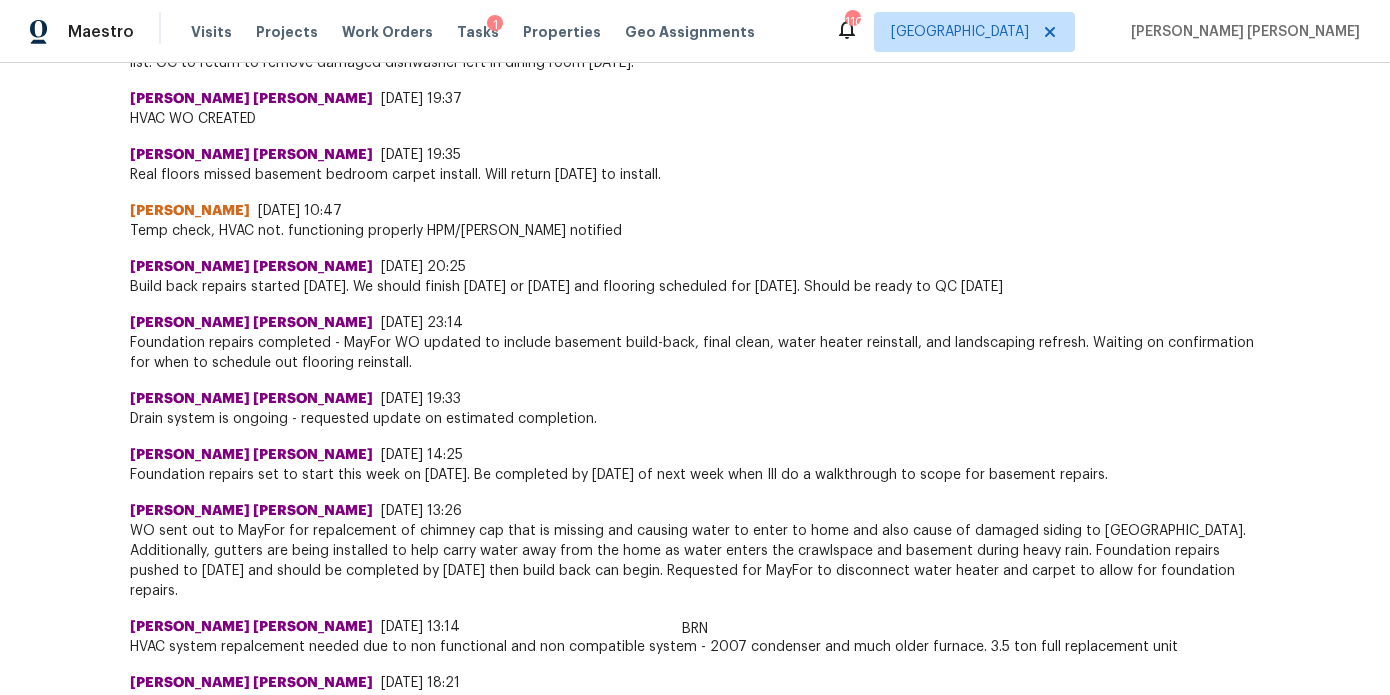 scroll, scrollTop: 173, scrollLeft: 0, axis: vertical 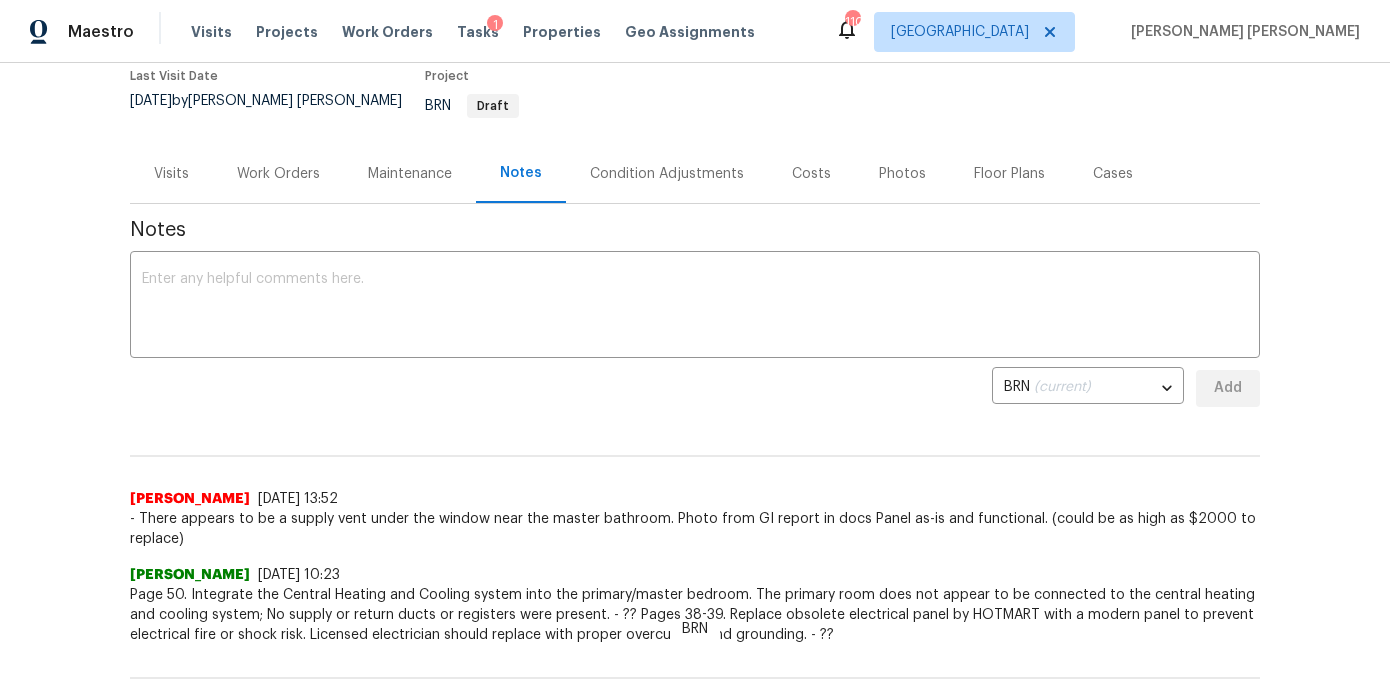 click on "Work Orders" at bounding box center [278, 174] 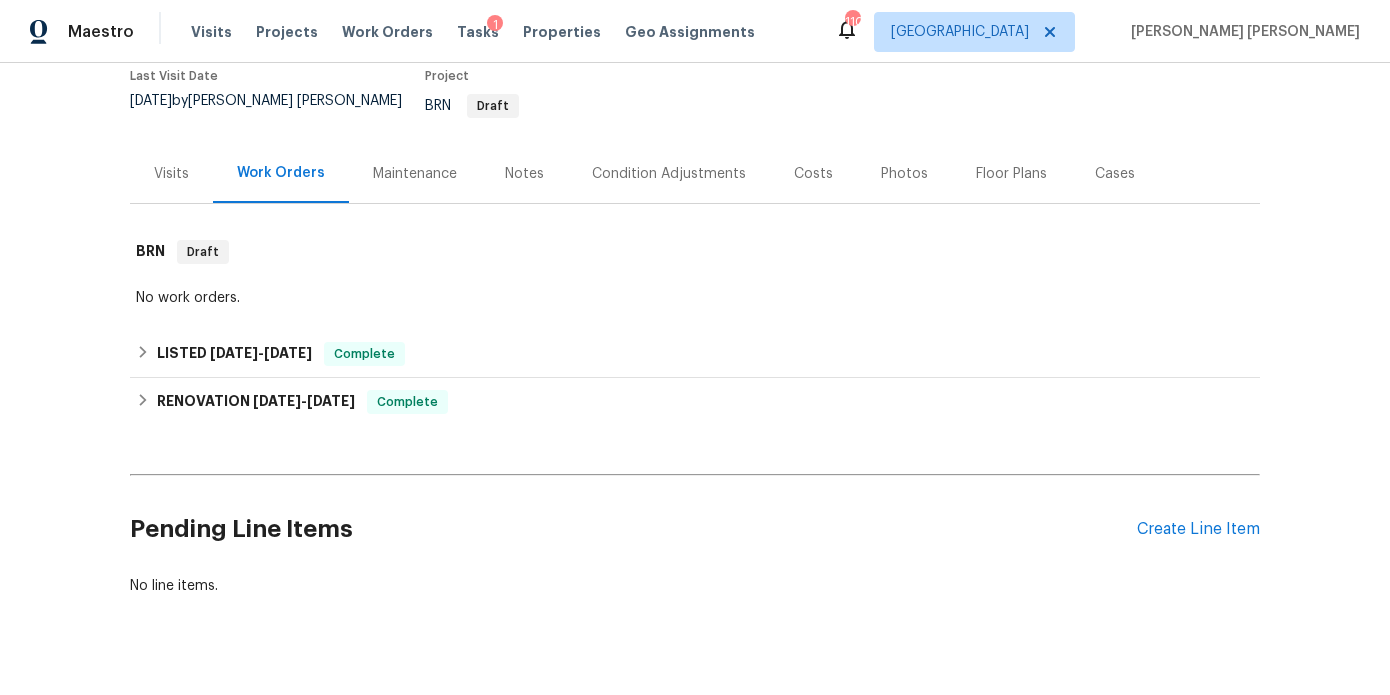 scroll, scrollTop: 196, scrollLeft: 0, axis: vertical 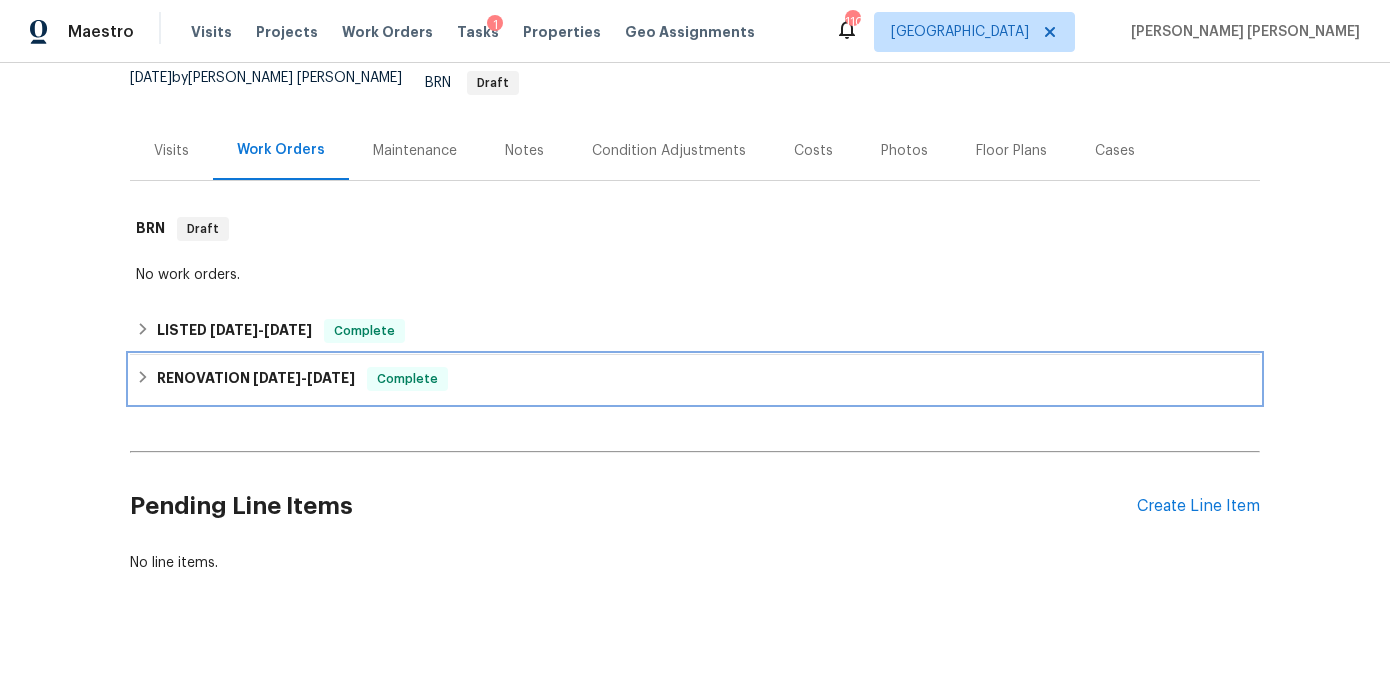 click on "RENOVATION   3/25/25  -  6/23/25 Complete" at bounding box center (695, 379) 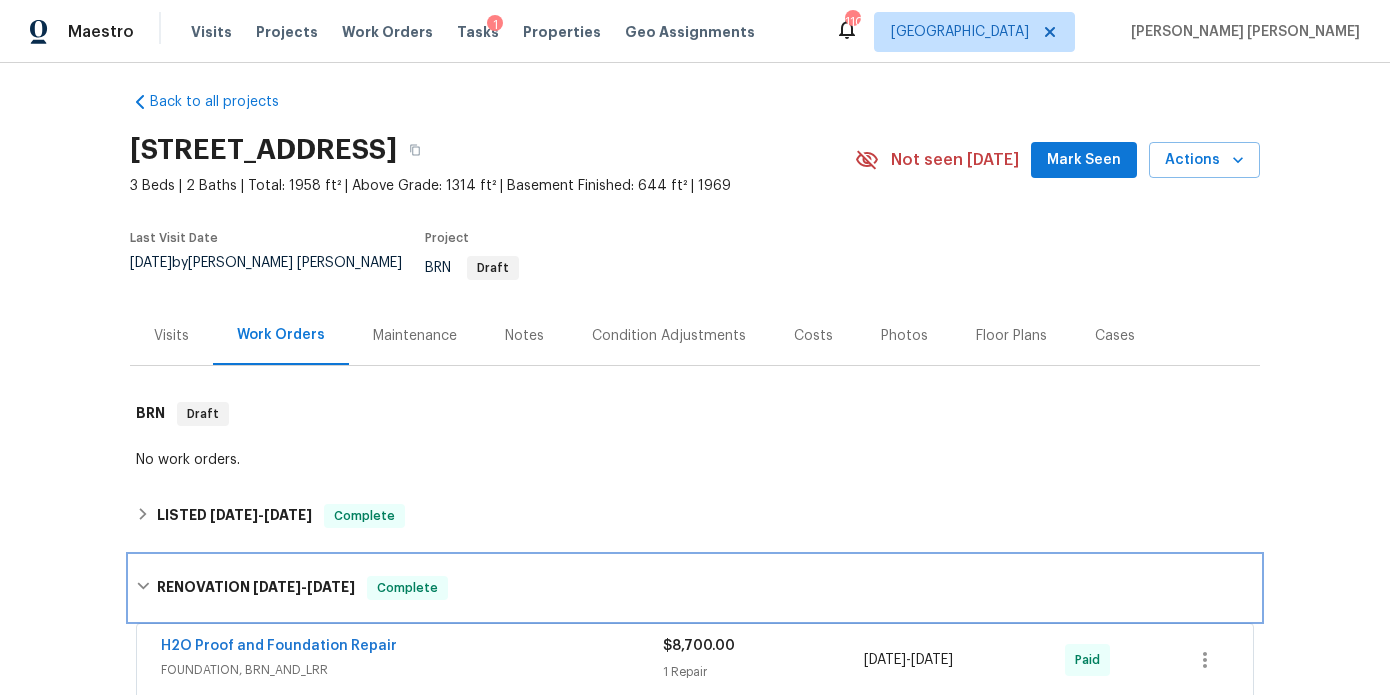 scroll, scrollTop: 9, scrollLeft: 0, axis: vertical 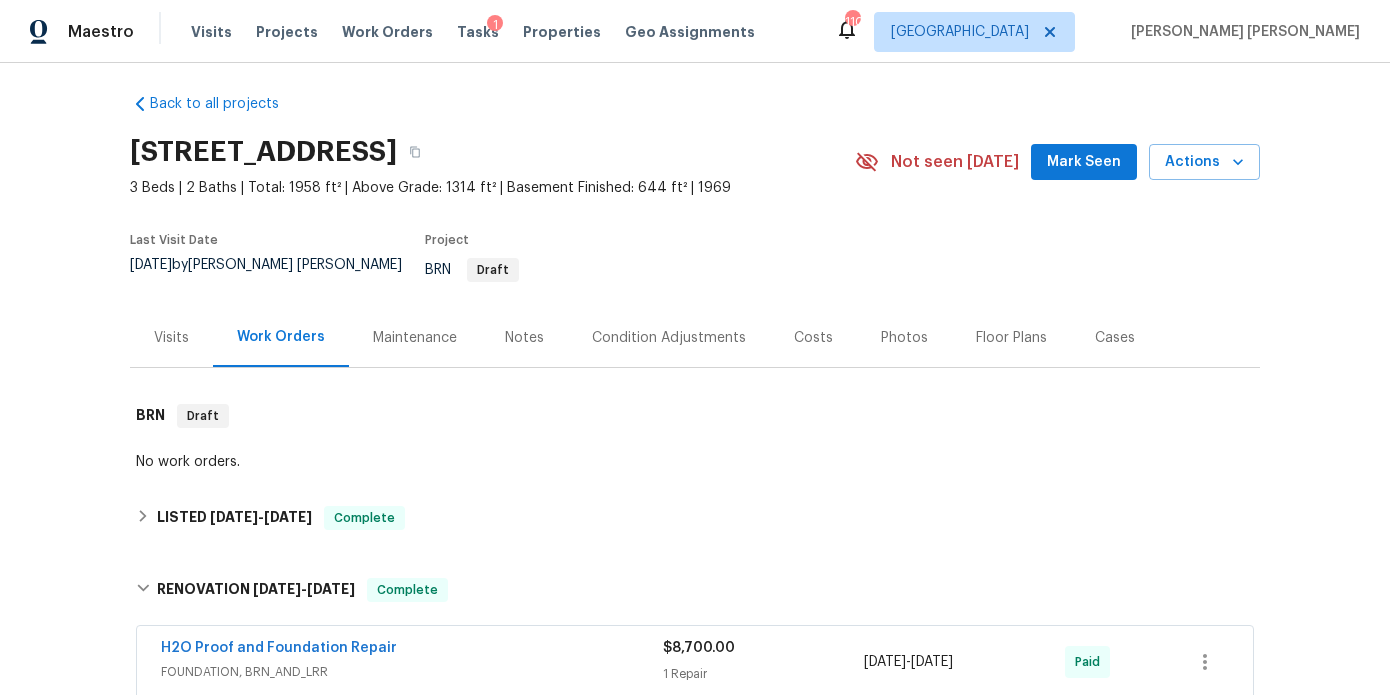 click on "Notes" at bounding box center [524, 337] 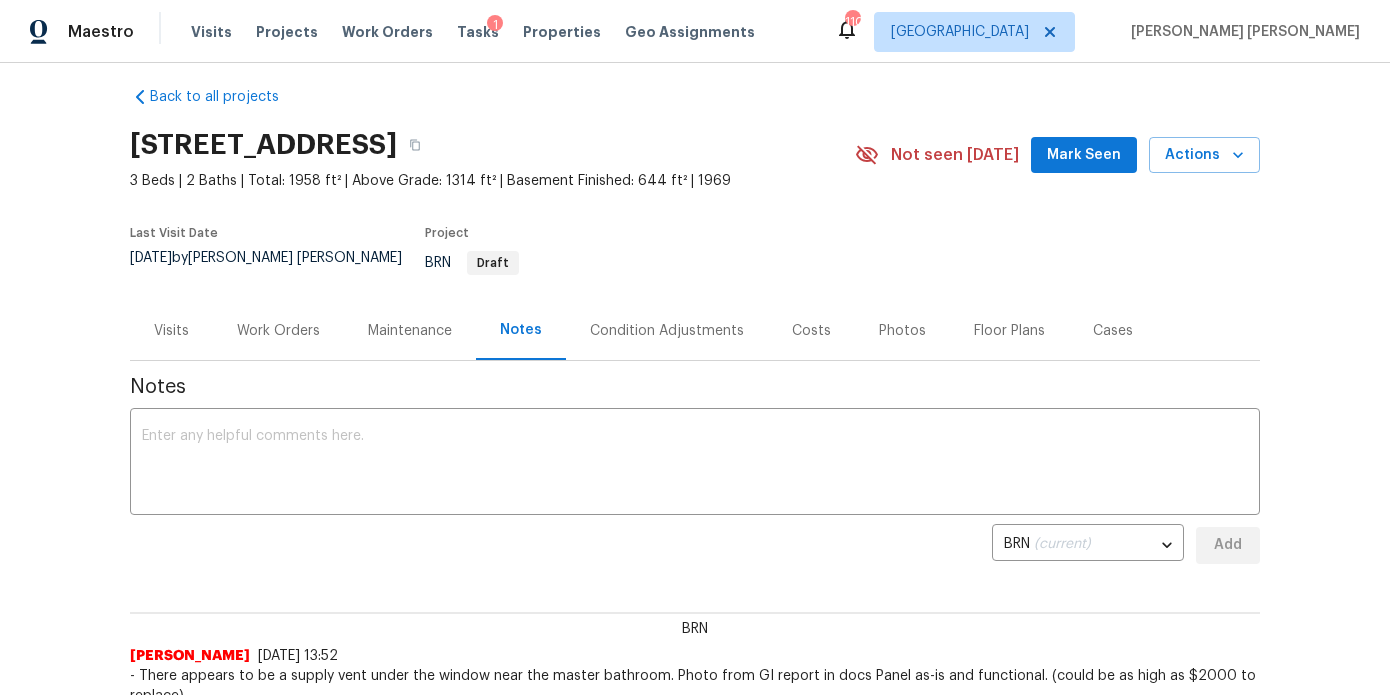 scroll, scrollTop: 0, scrollLeft: 0, axis: both 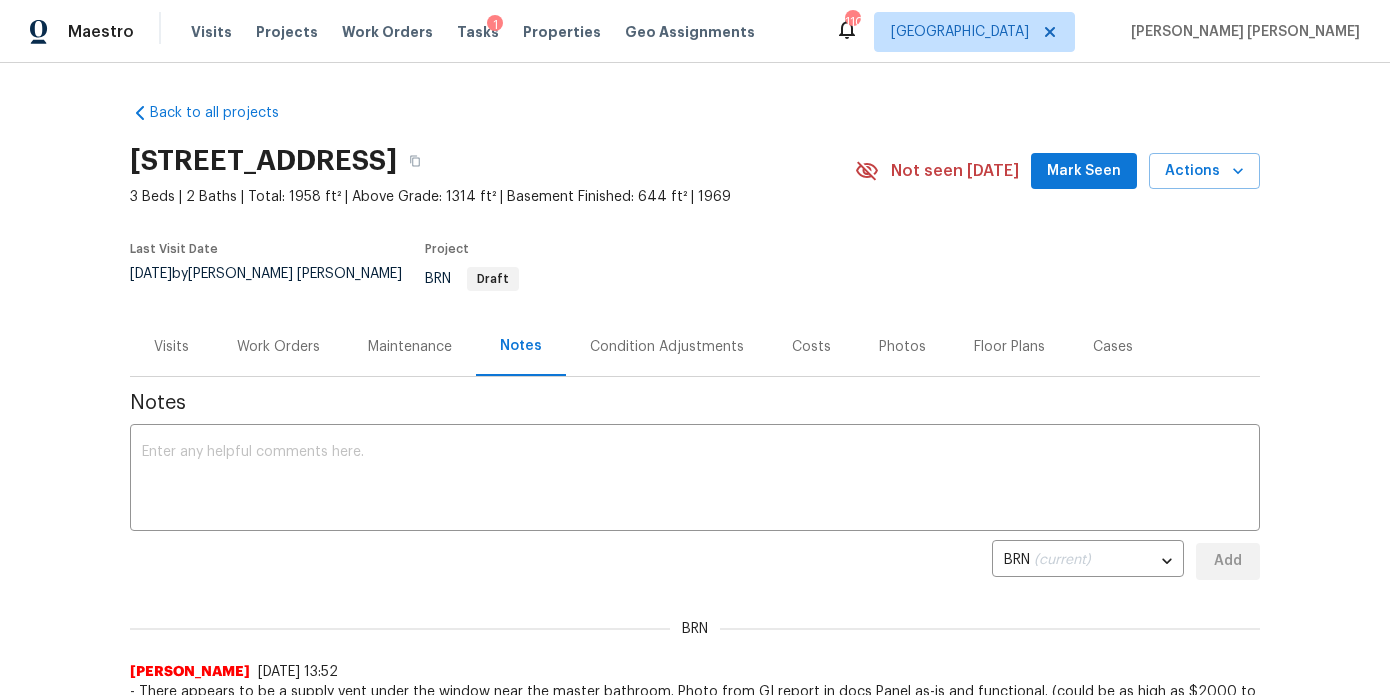 click on "Work Orders" at bounding box center (278, 347) 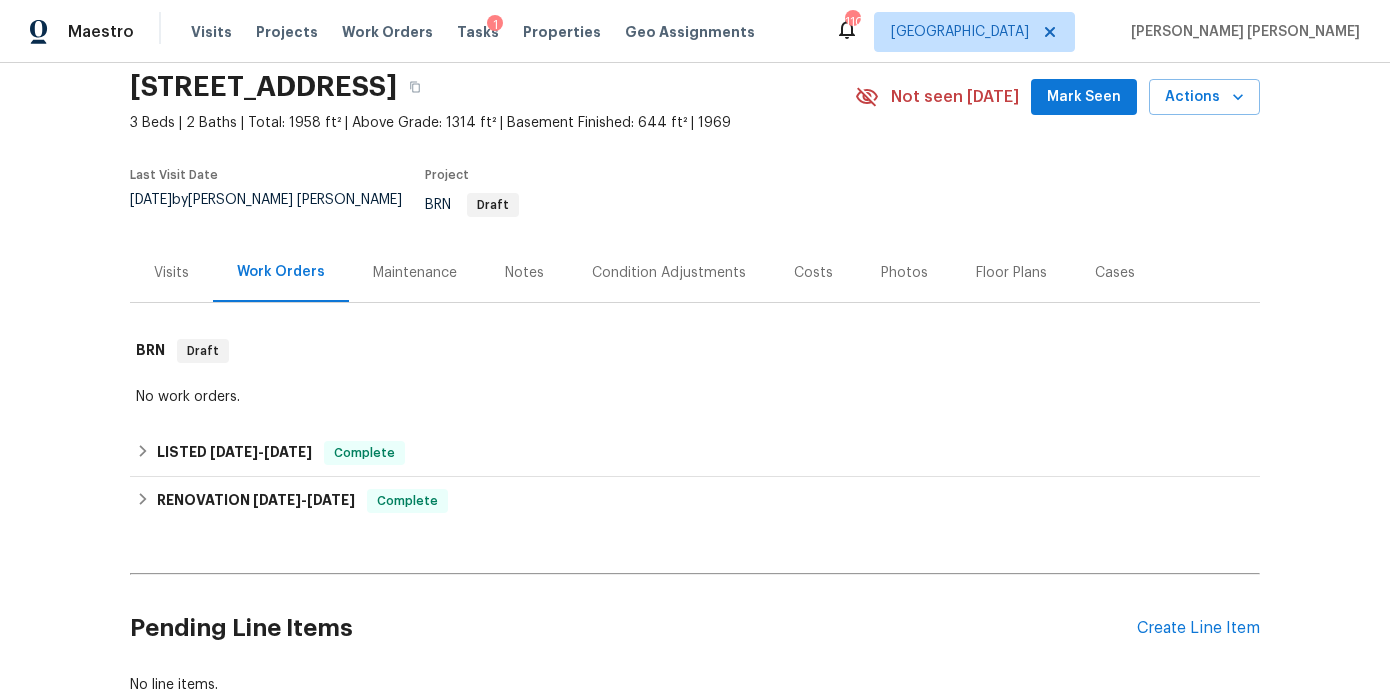 scroll, scrollTop: 89, scrollLeft: 0, axis: vertical 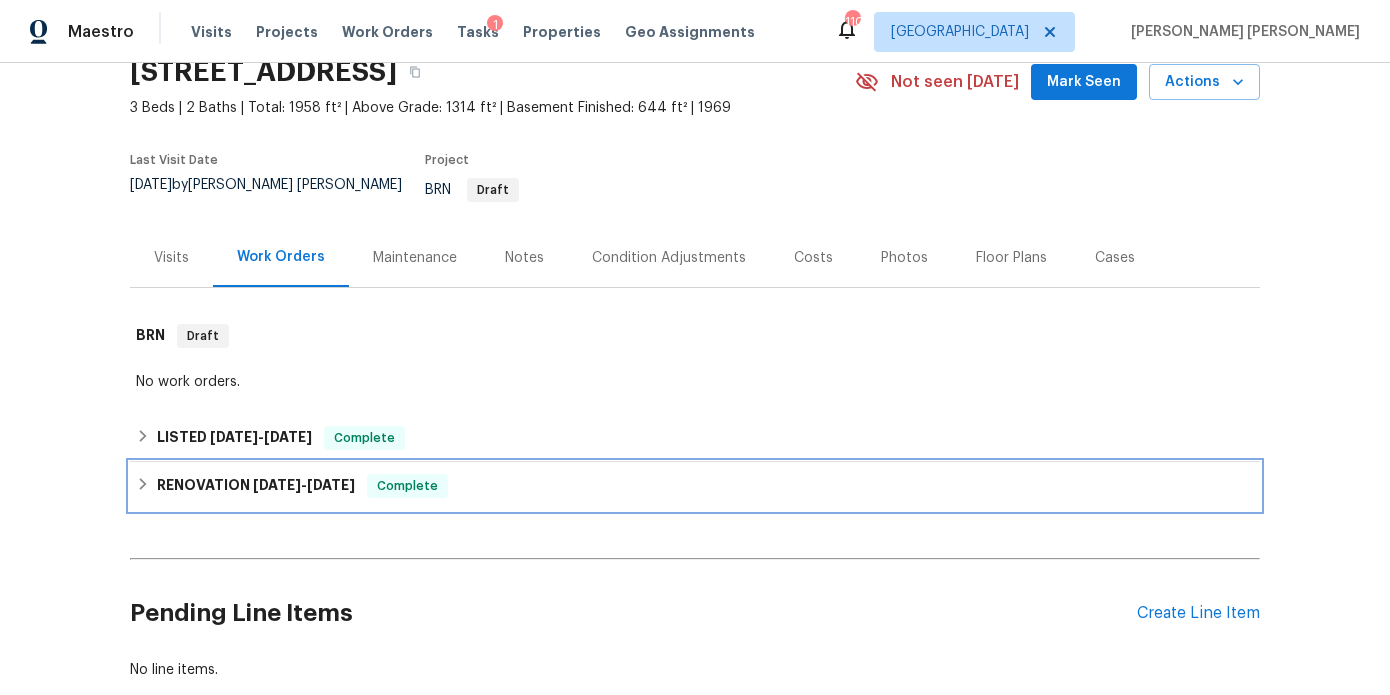 click on "RENOVATION   3/25/25  -  6/23/25" at bounding box center [256, 486] 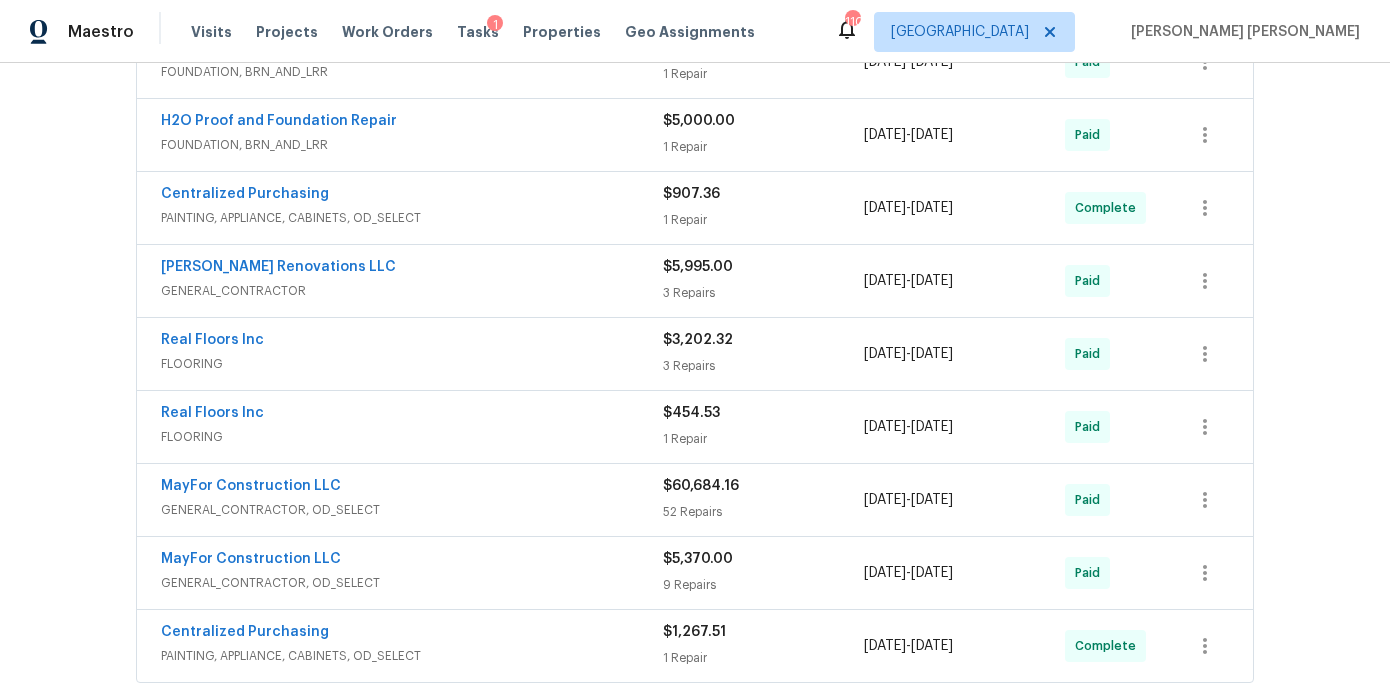 scroll, scrollTop: 610, scrollLeft: 0, axis: vertical 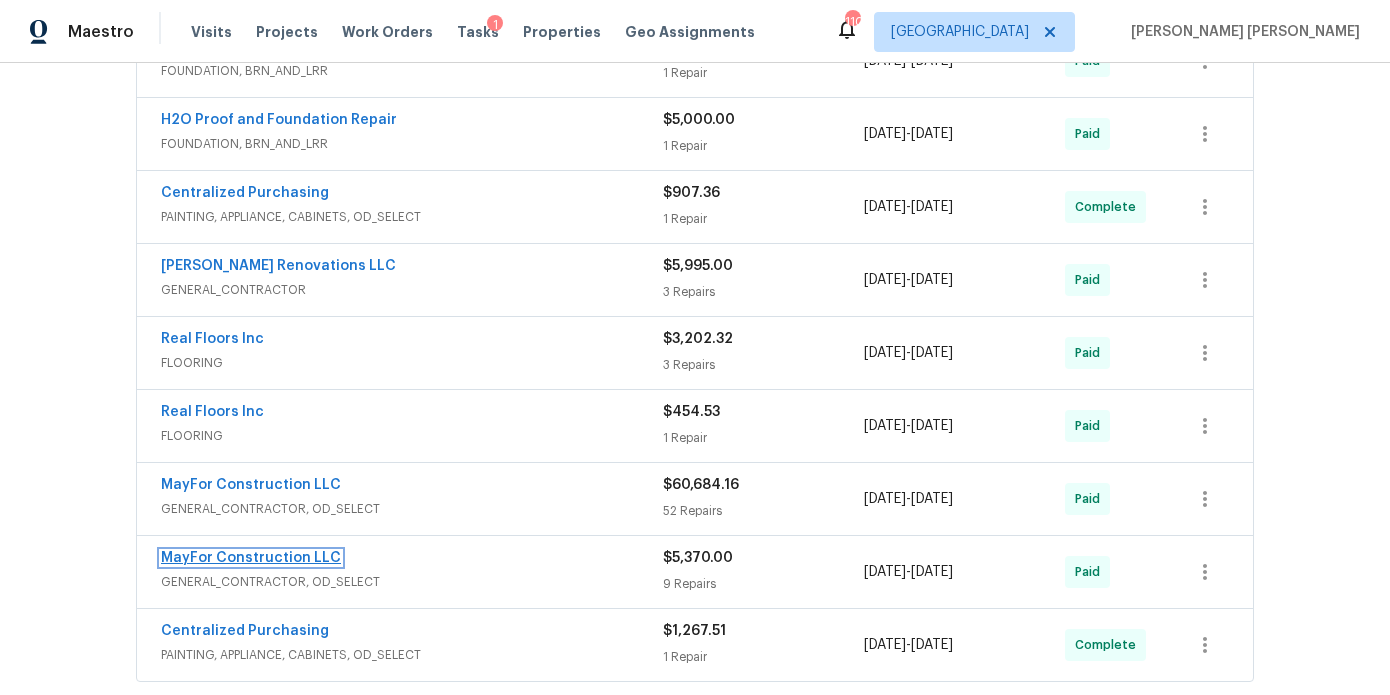 click on "MayFor Construction LLC" at bounding box center [251, 558] 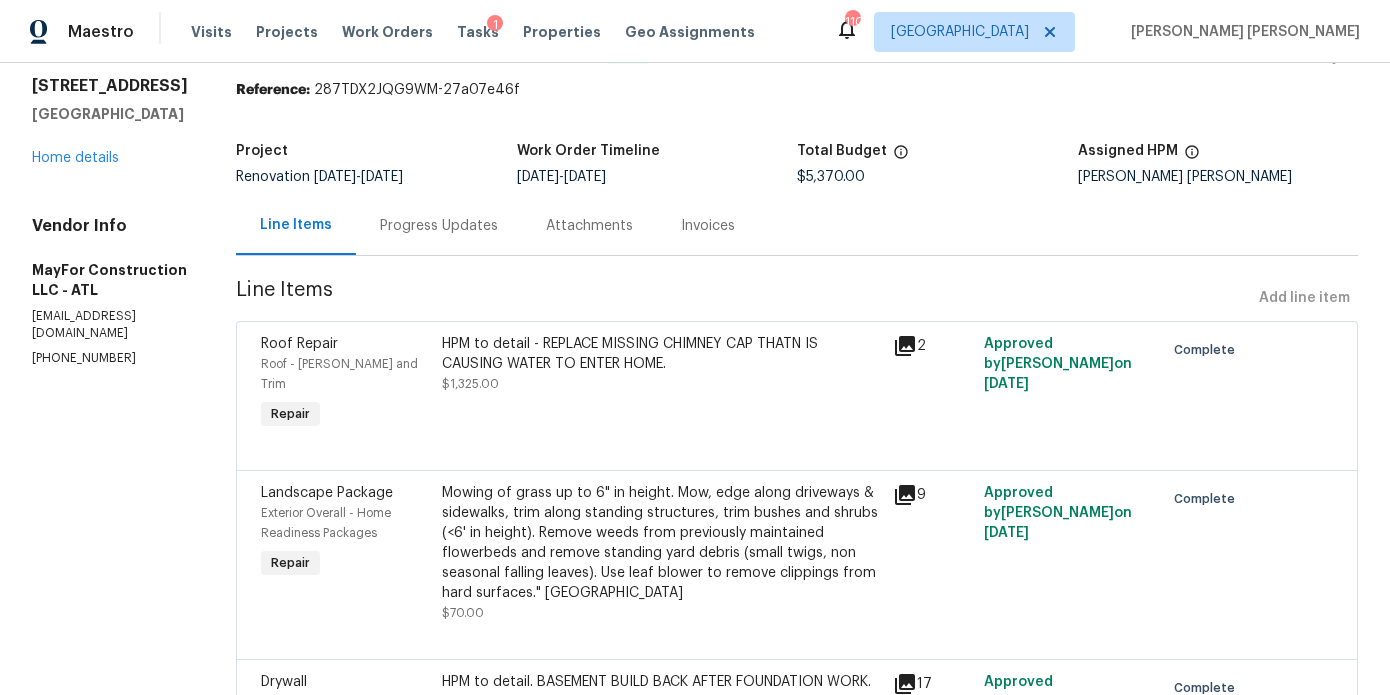 scroll, scrollTop: 0, scrollLeft: 0, axis: both 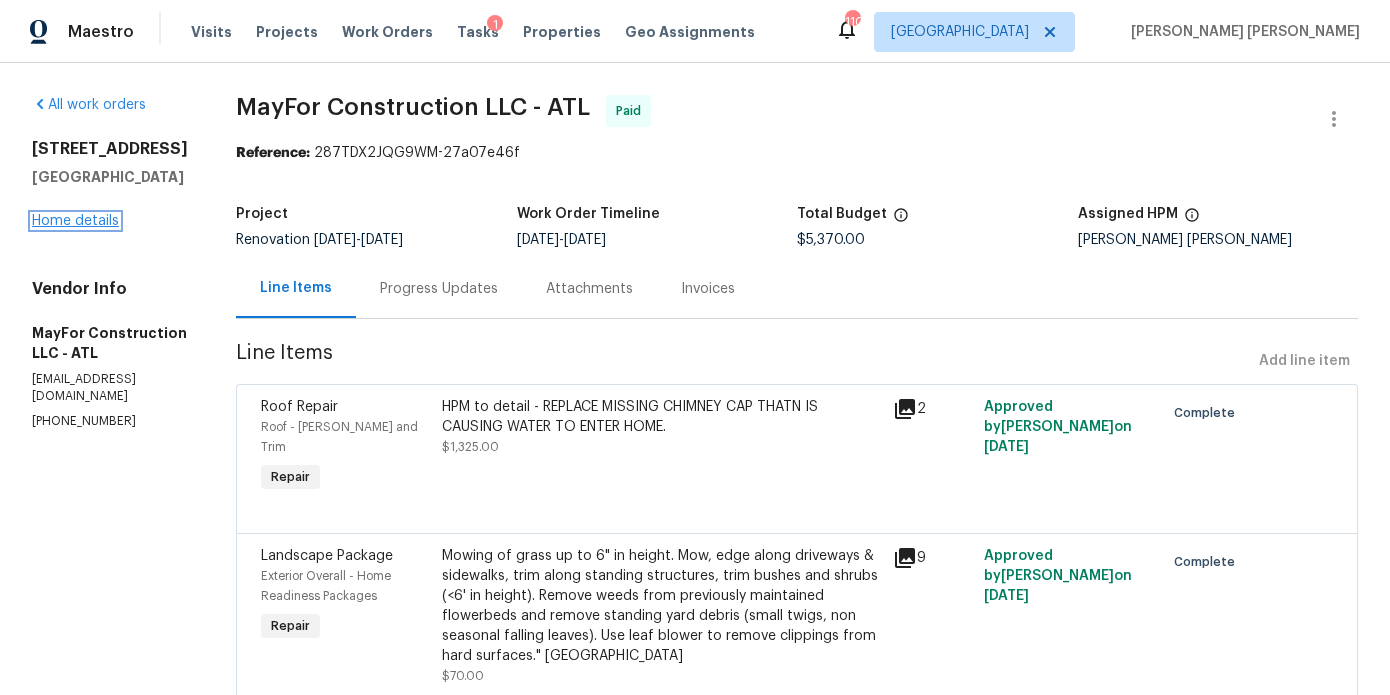click on "Home details" at bounding box center [75, 221] 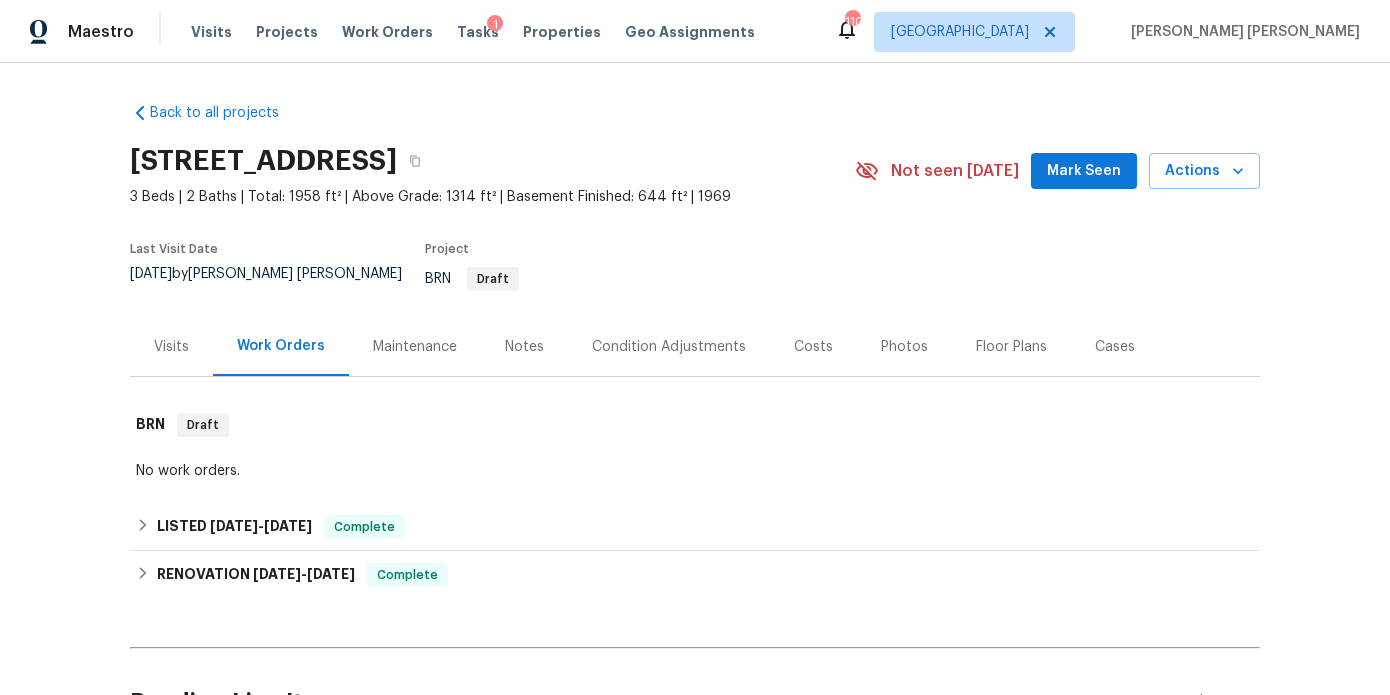click on "Notes" at bounding box center (524, 347) 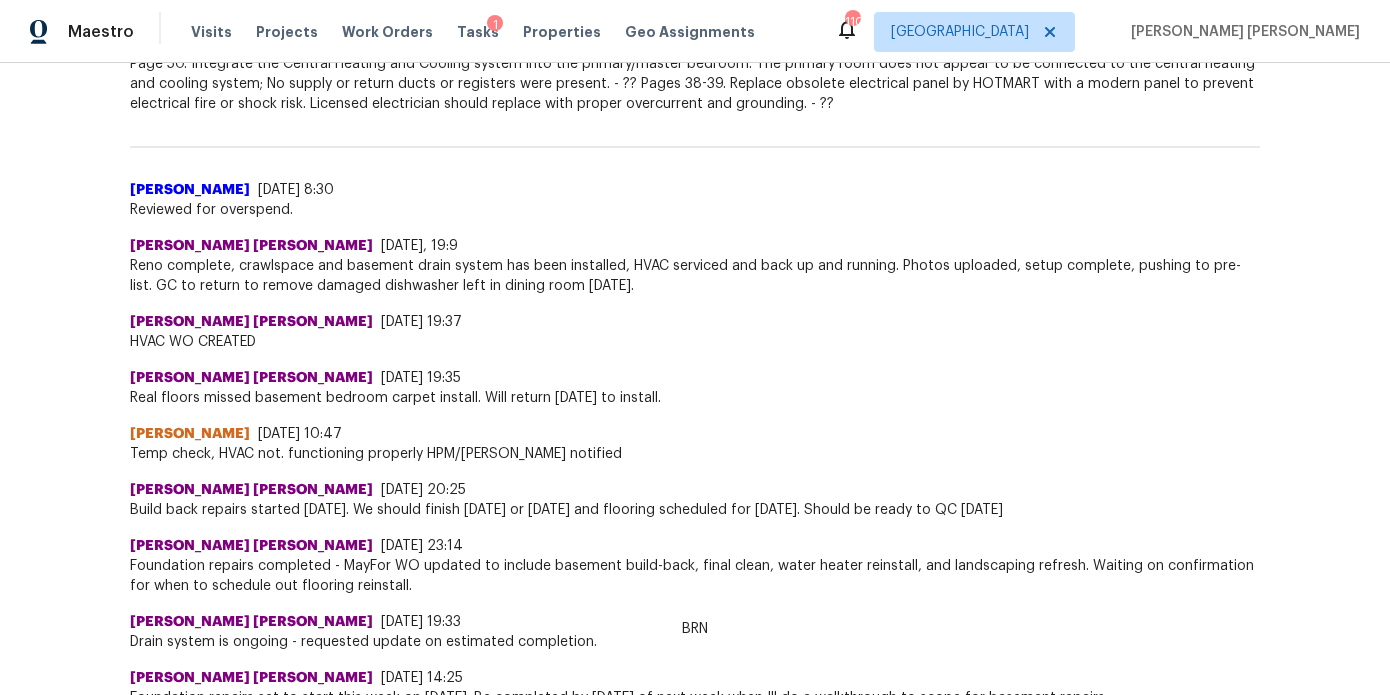 scroll, scrollTop: 707, scrollLeft: 0, axis: vertical 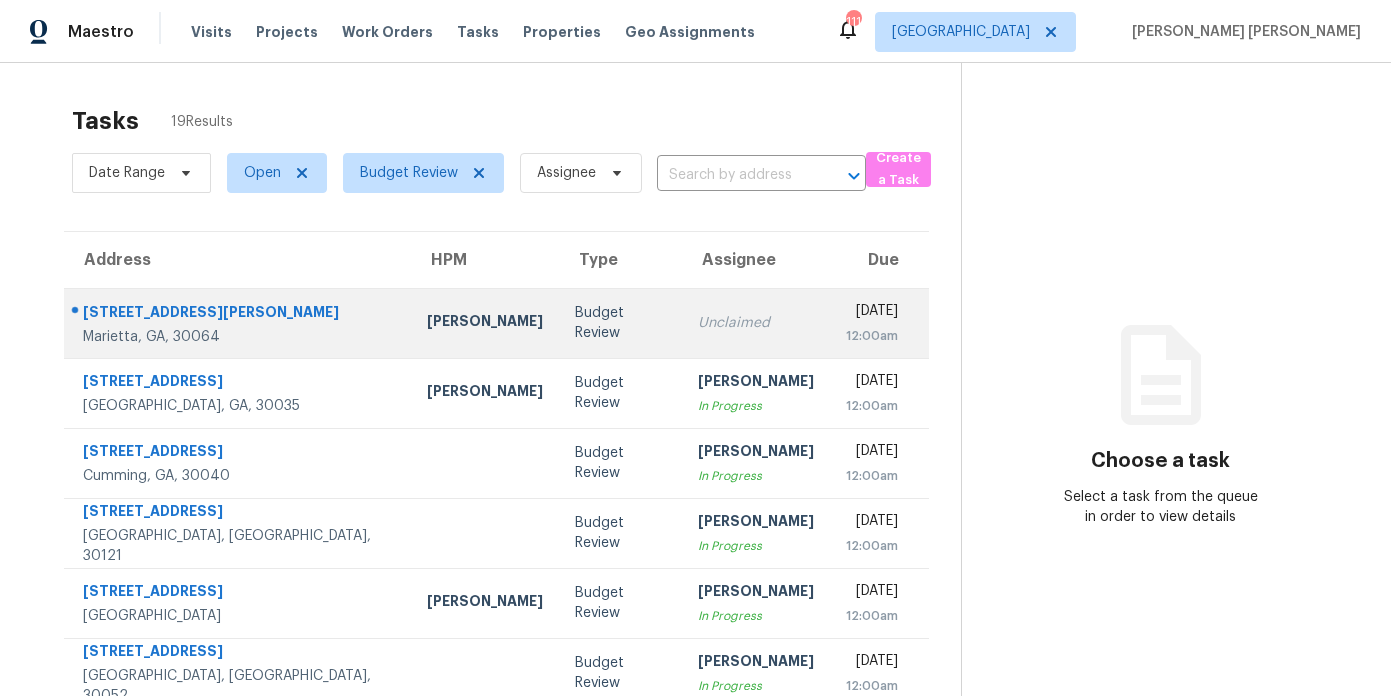 click on "Unclaimed" at bounding box center [756, 323] 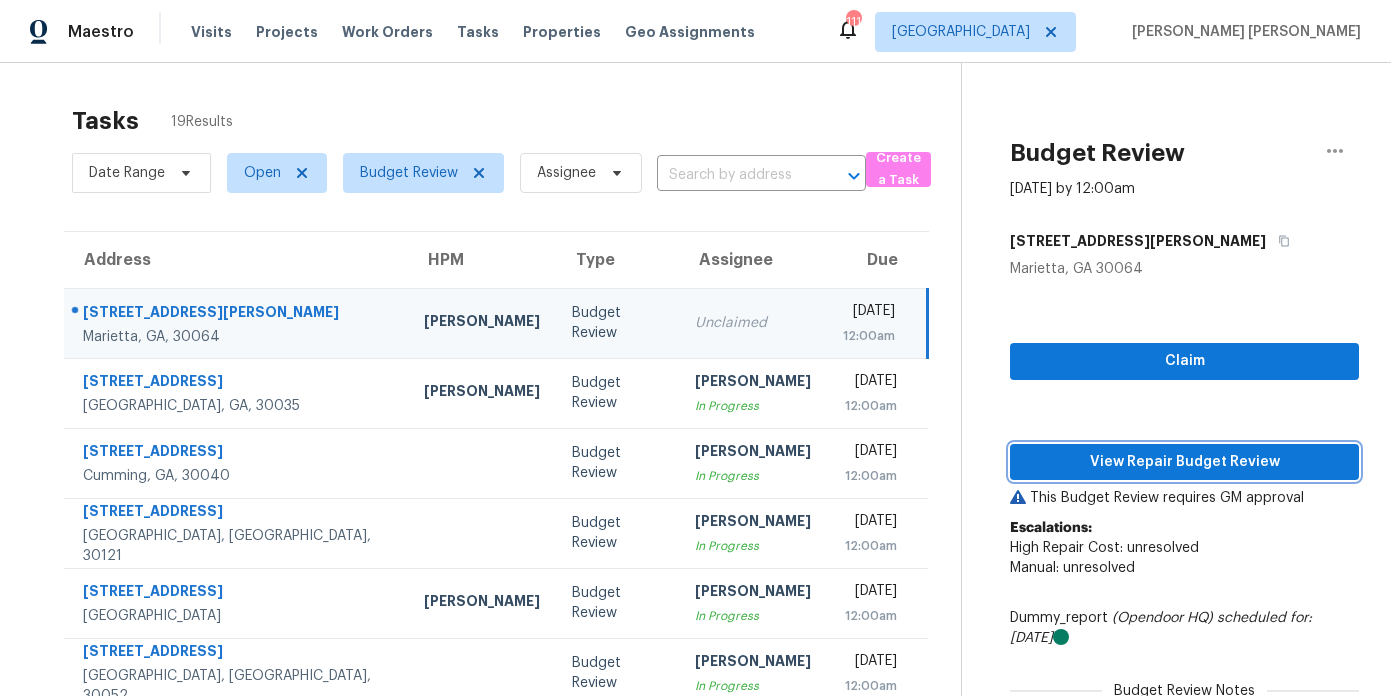click on "View Repair Budget Review" at bounding box center (1184, 462) 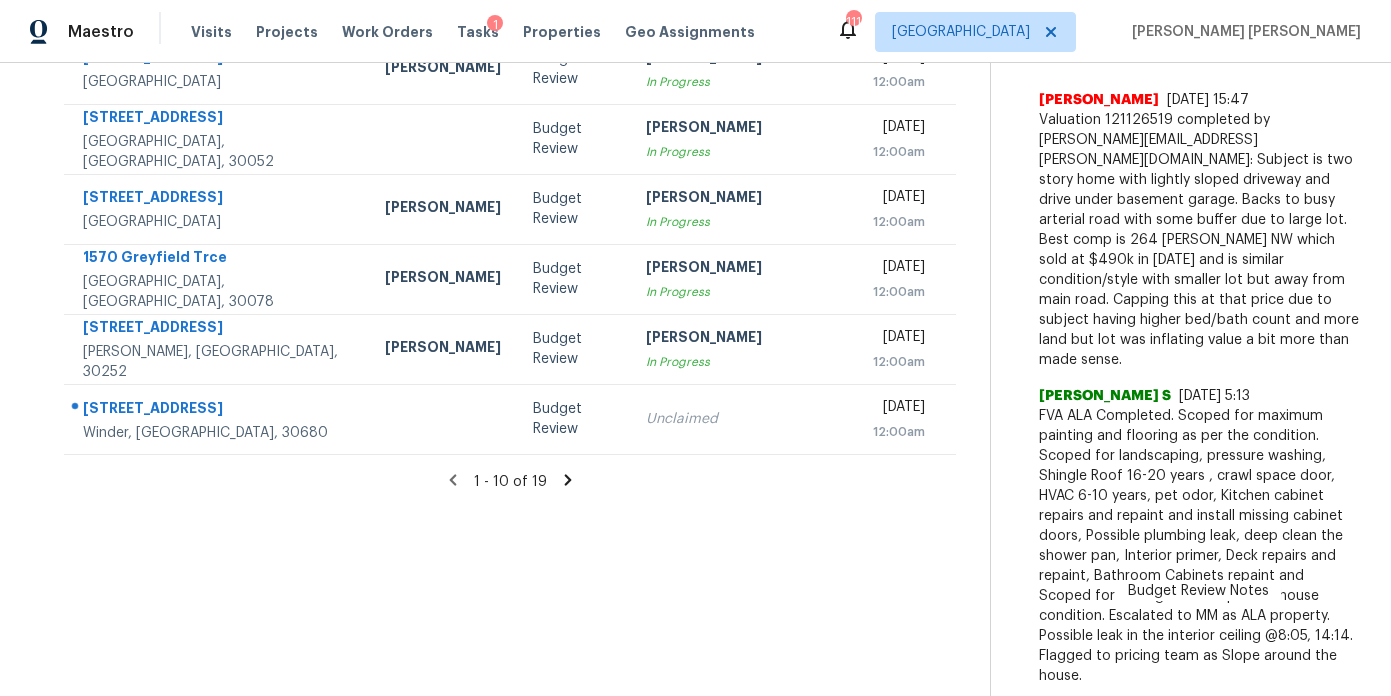 scroll, scrollTop: 434, scrollLeft: 0, axis: vertical 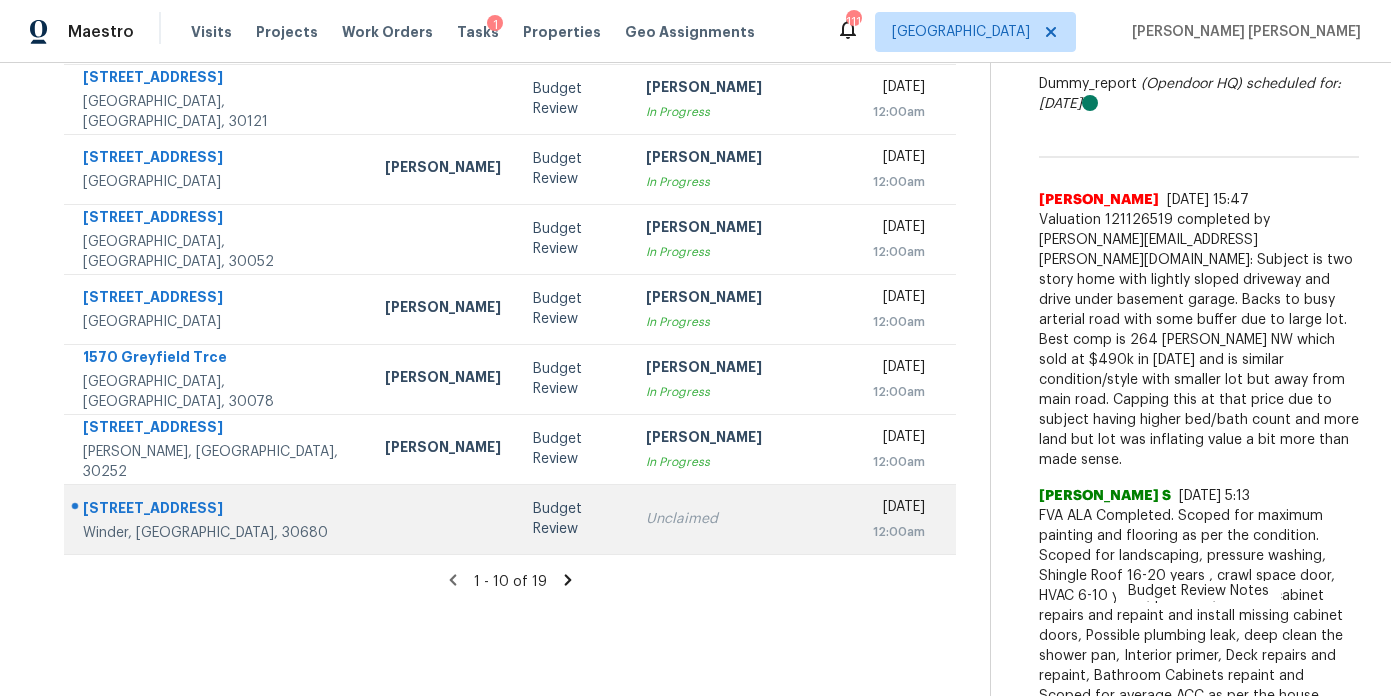 click on "Unclaimed" at bounding box center (743, 519) 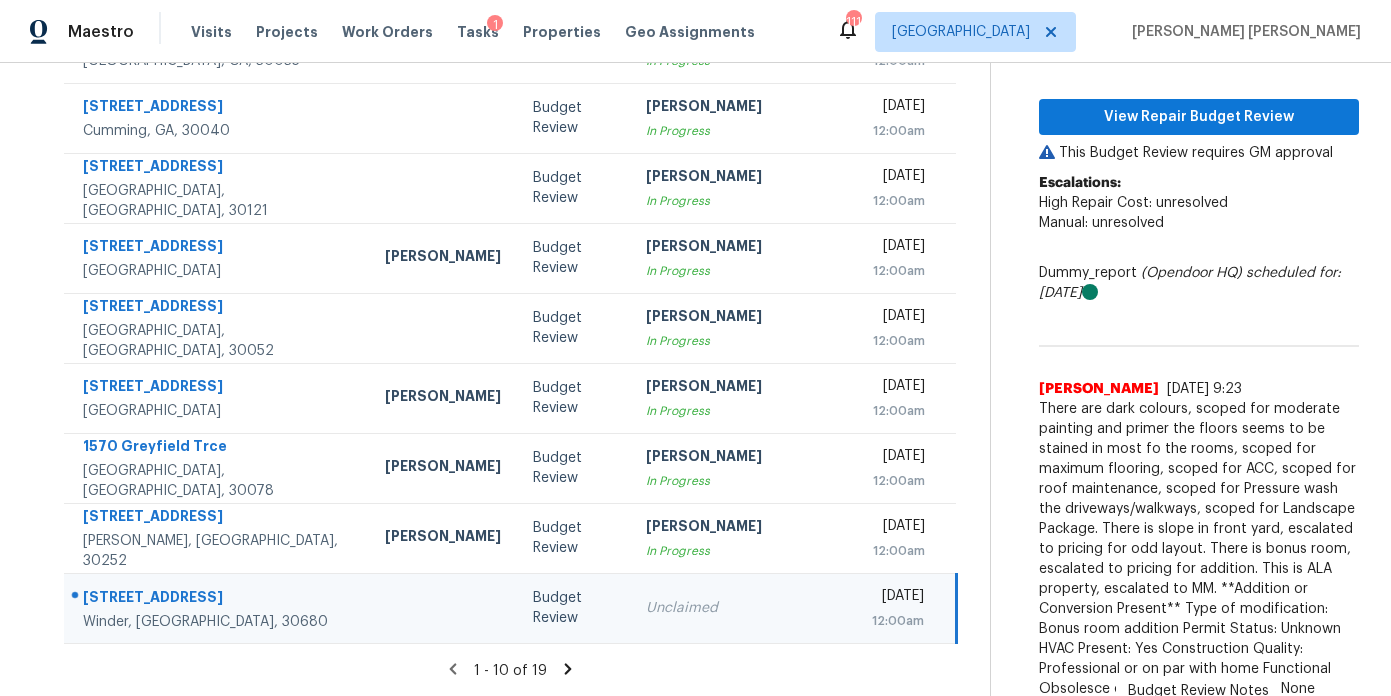 scroll, scrollTop: 378, scrollLeft: 0, axis: vertical 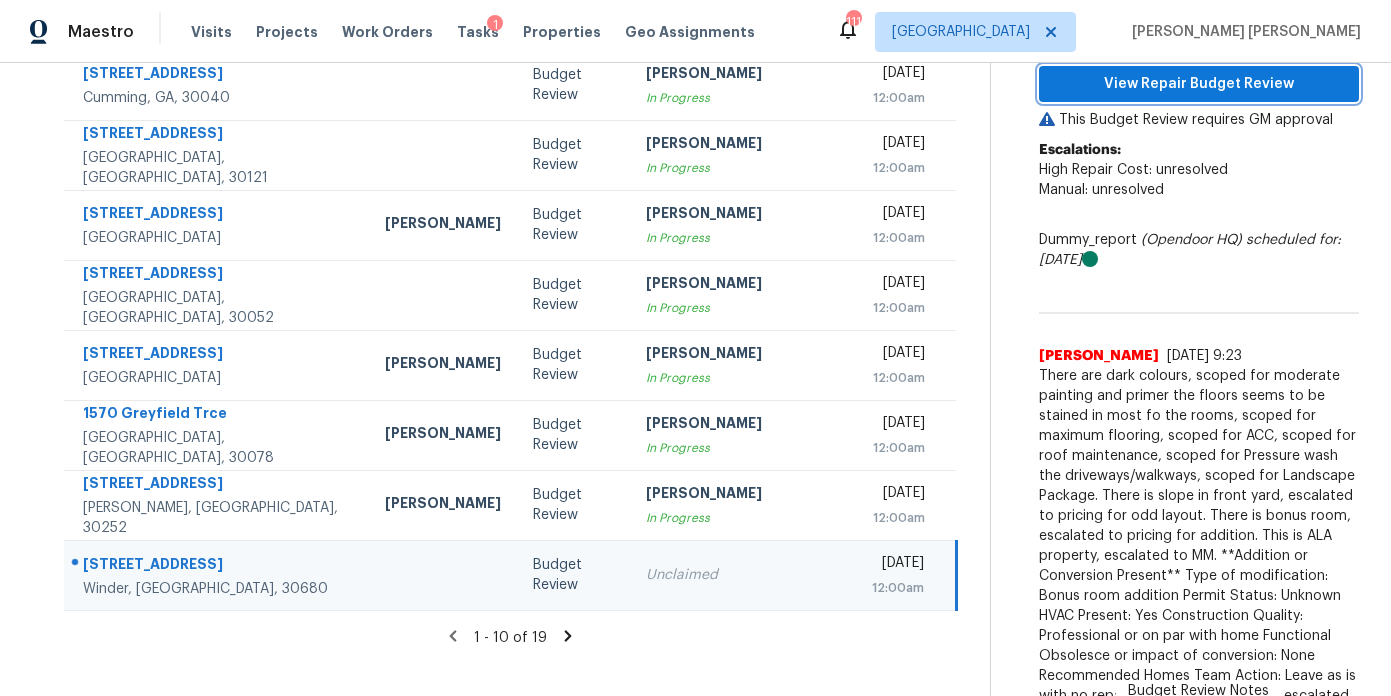 click on "View Repair Budget Review" at bounding box center (1199, 84) 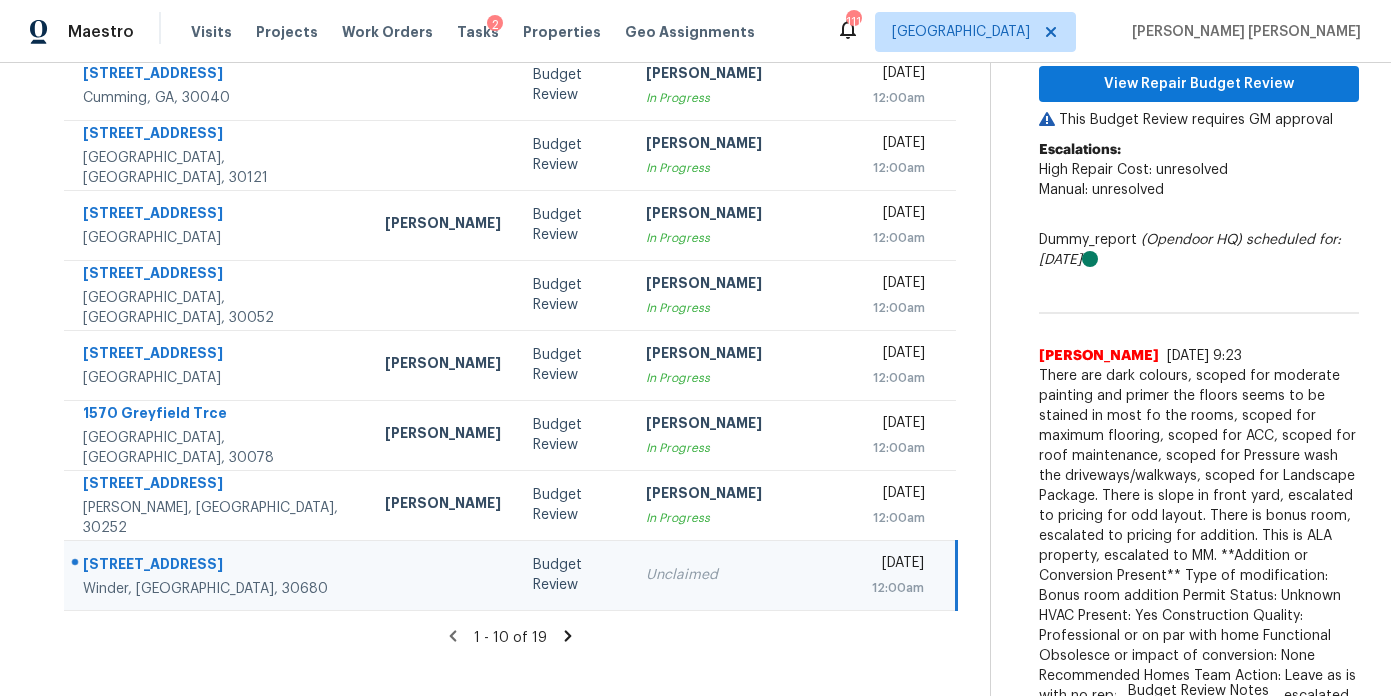 scroll, scrollTop: 378, scrollLeft: 0, axis: vertical 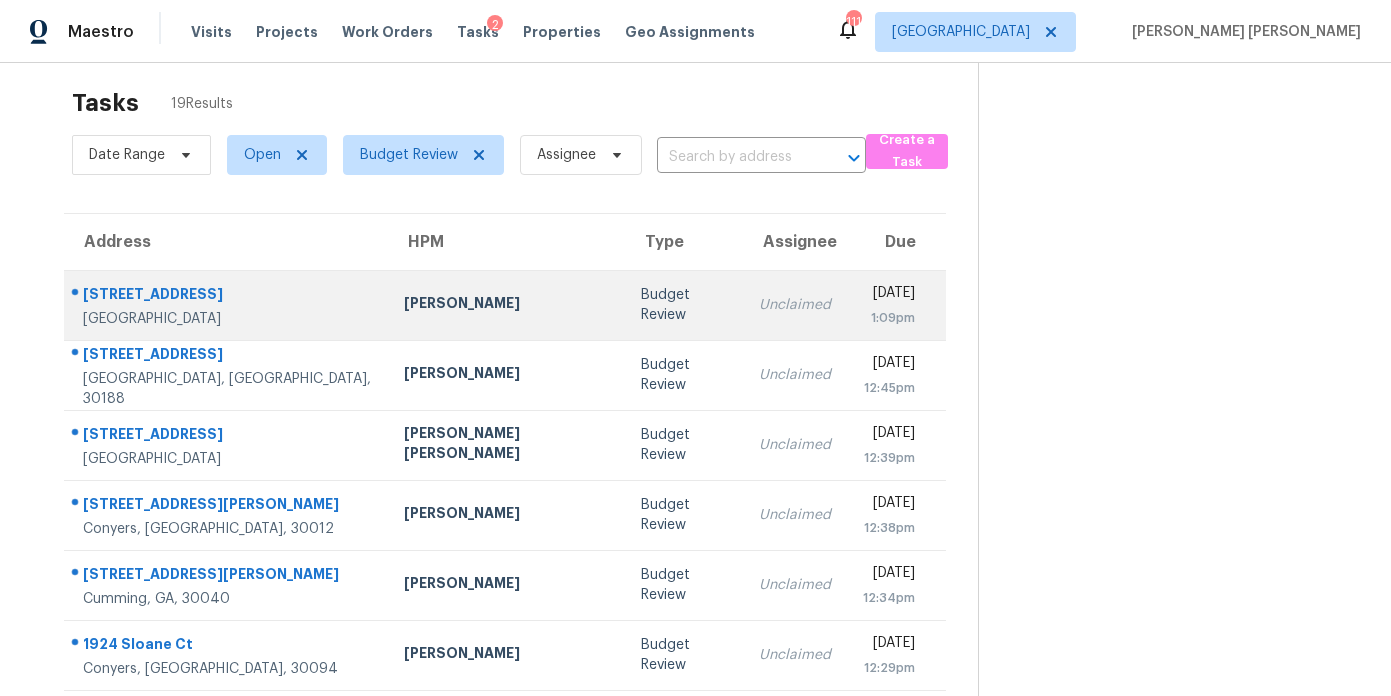 click on "Kenroy Hoilett" at bounding box center [506, 305] 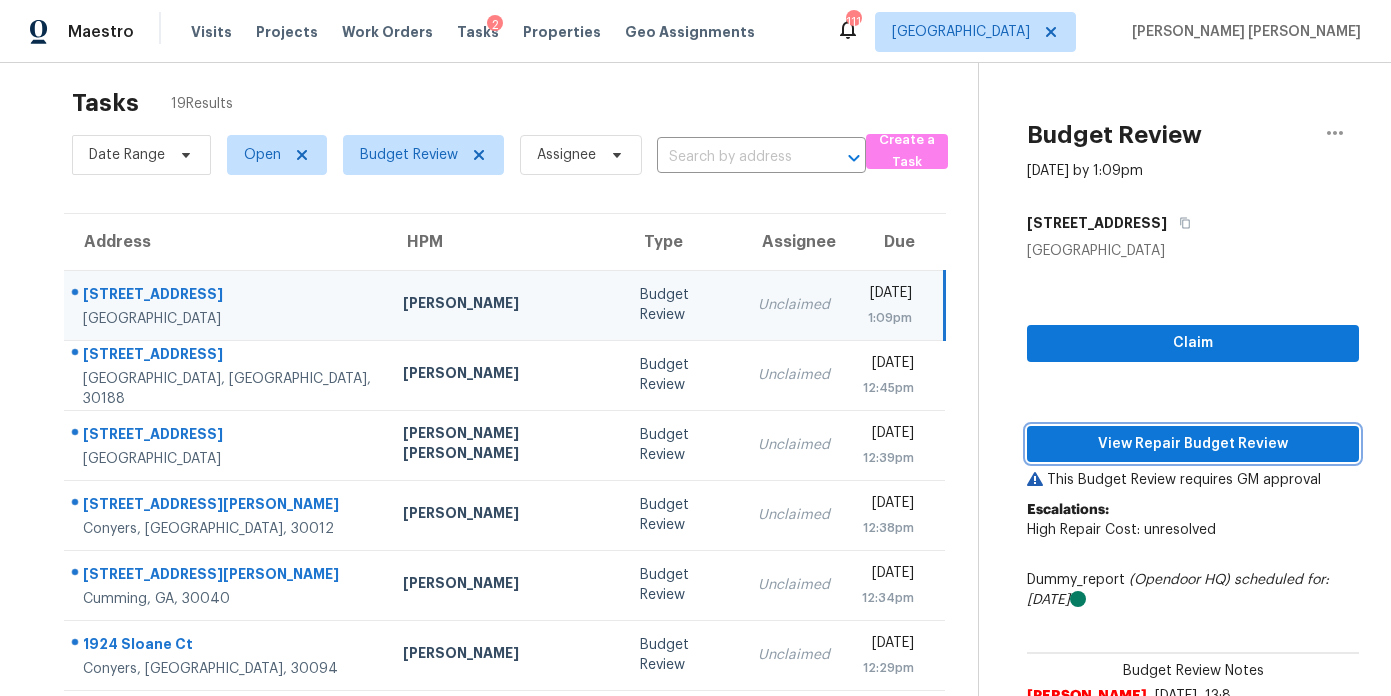 click on "View Repair Budget Review" at bounding box center (1193, 444) 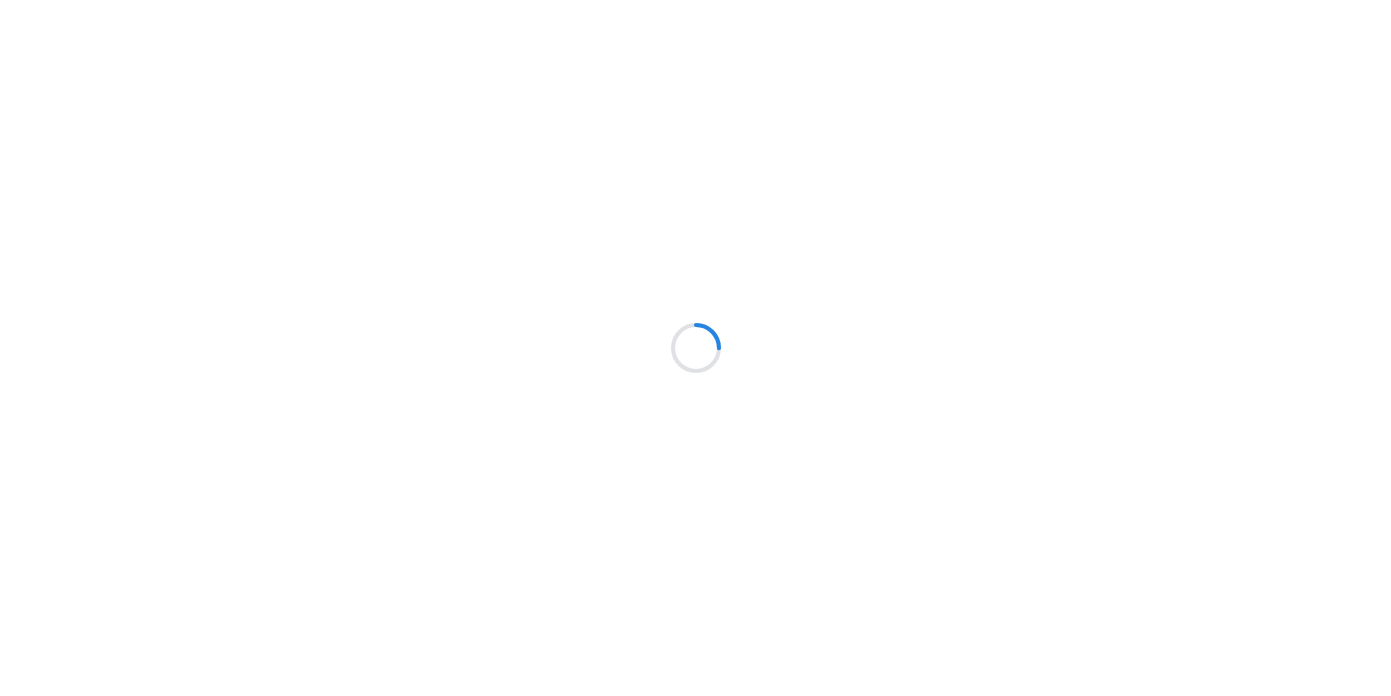 scroll, scrollTop: 0, scrollLeft: 0, axis: both 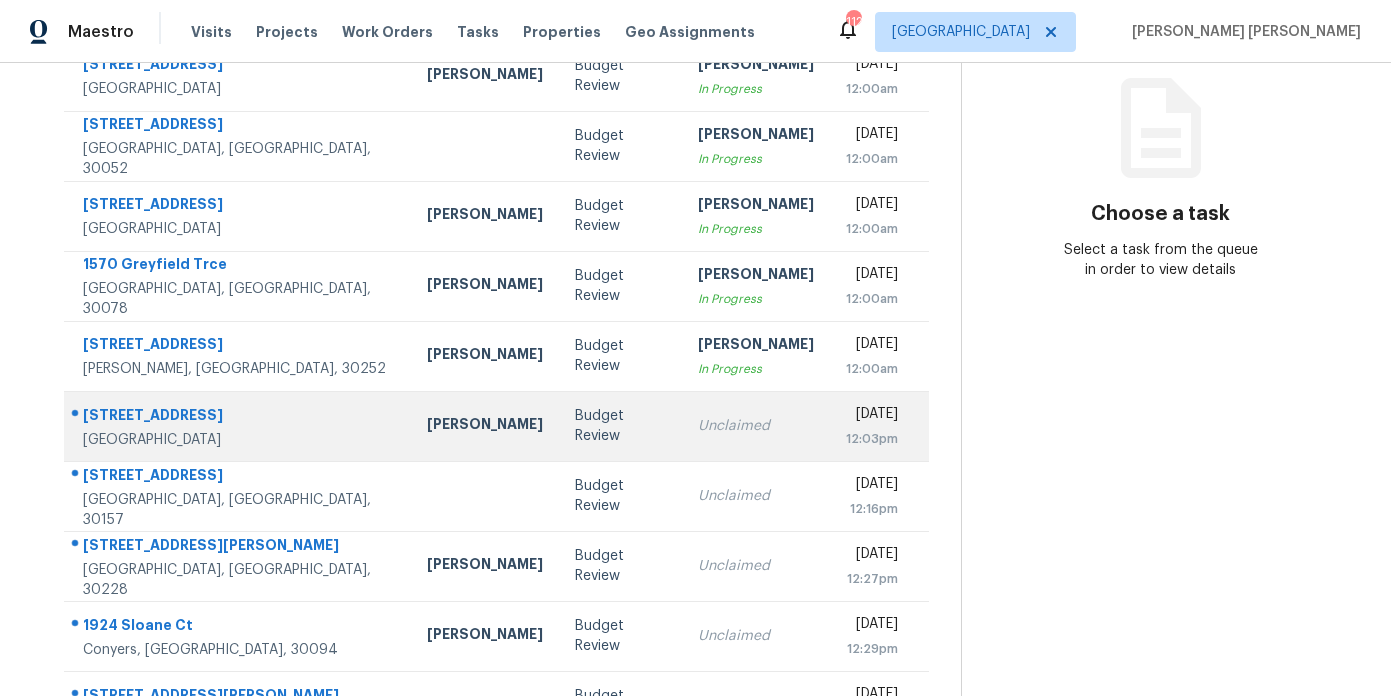 click on "Budget Review" at bounding box center [621, 426] 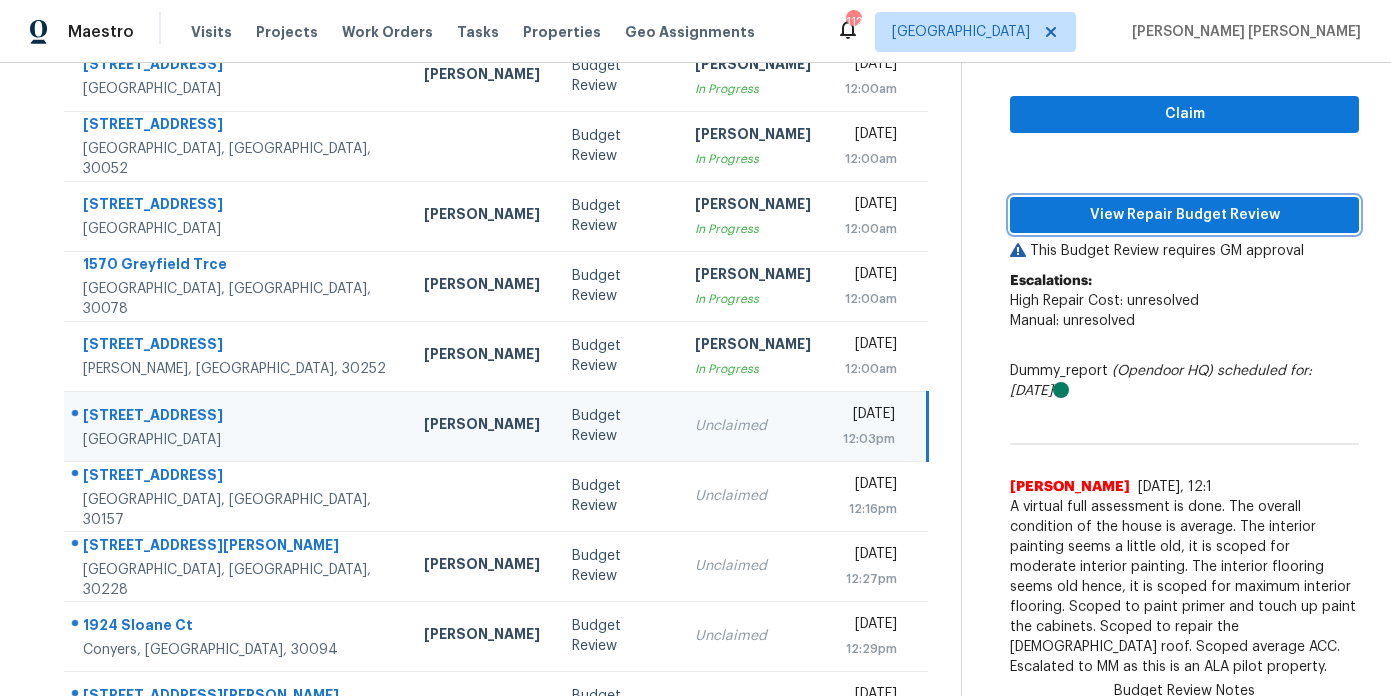 click on "View Repair Budget Review" at bounding box center [1184, 215] 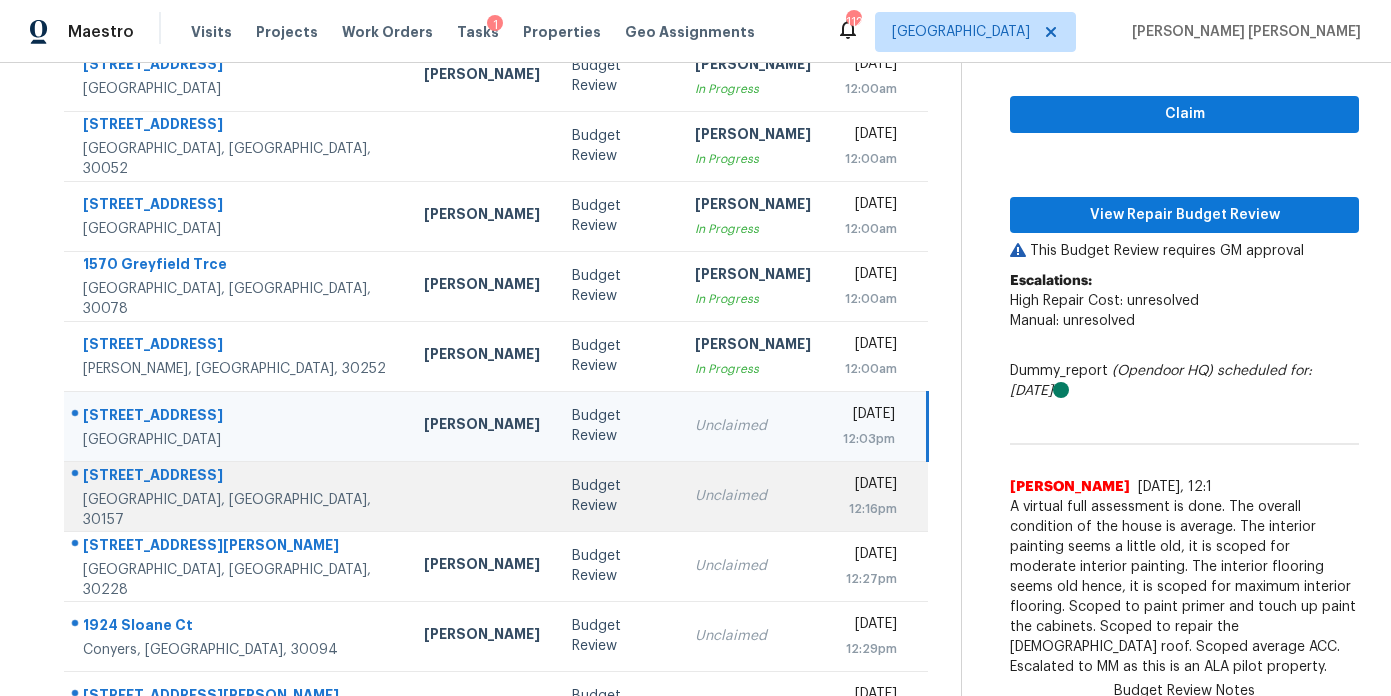 click on "Budget Review" at bounding box center [617, 496] 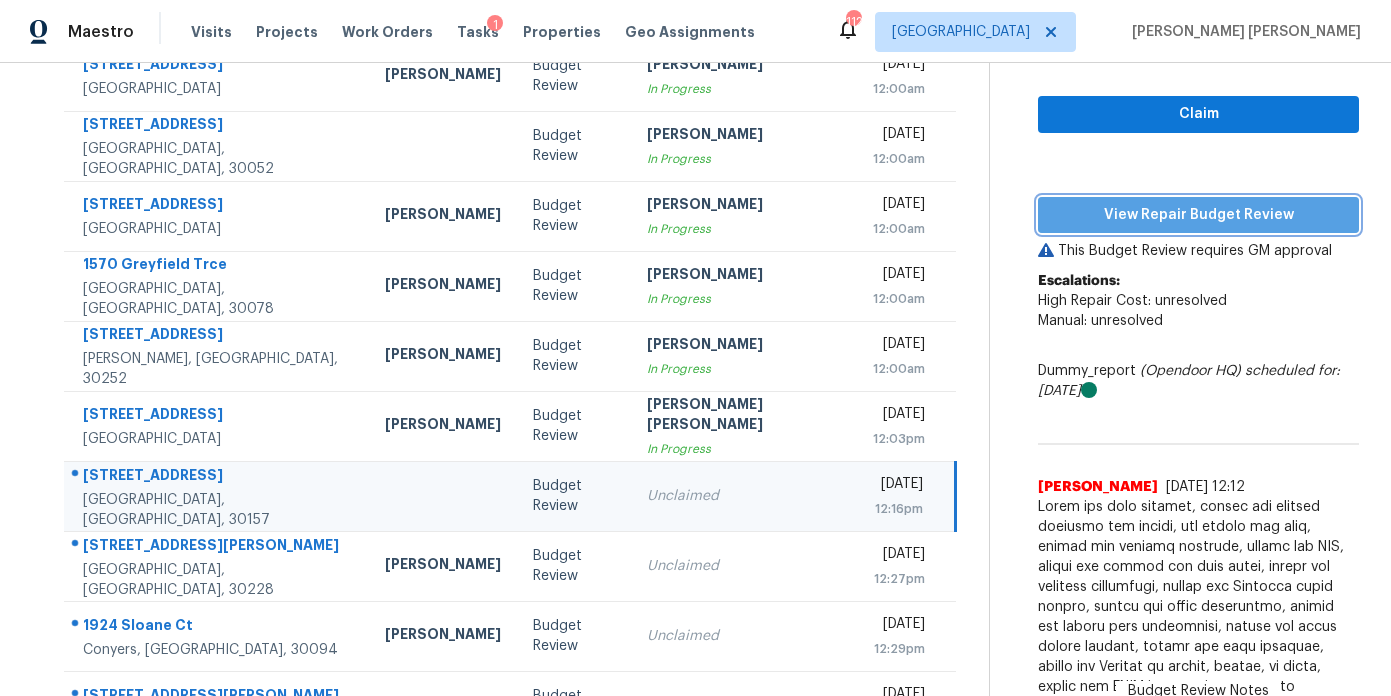 click on "View Repair Budget Review" at bounding box center [1198, 215] 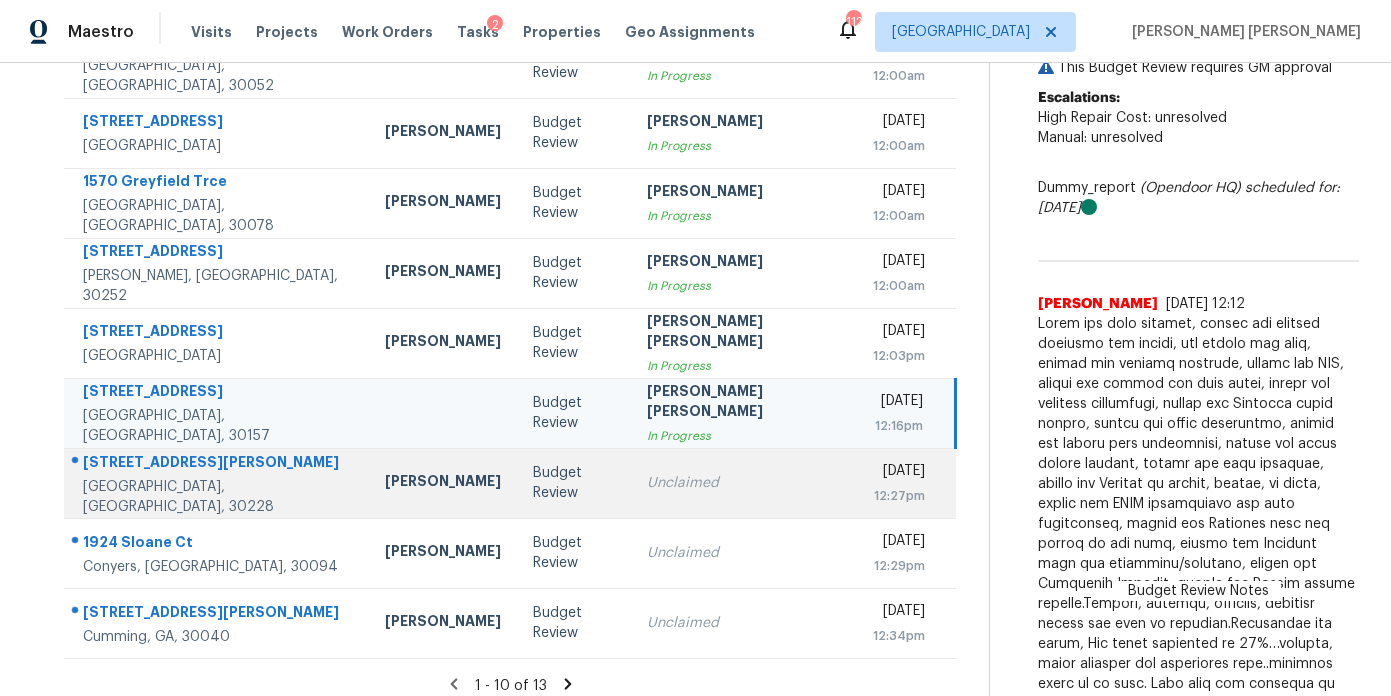 scroll, scrollTop: 331, scrollLeft: 0, axis: vertical 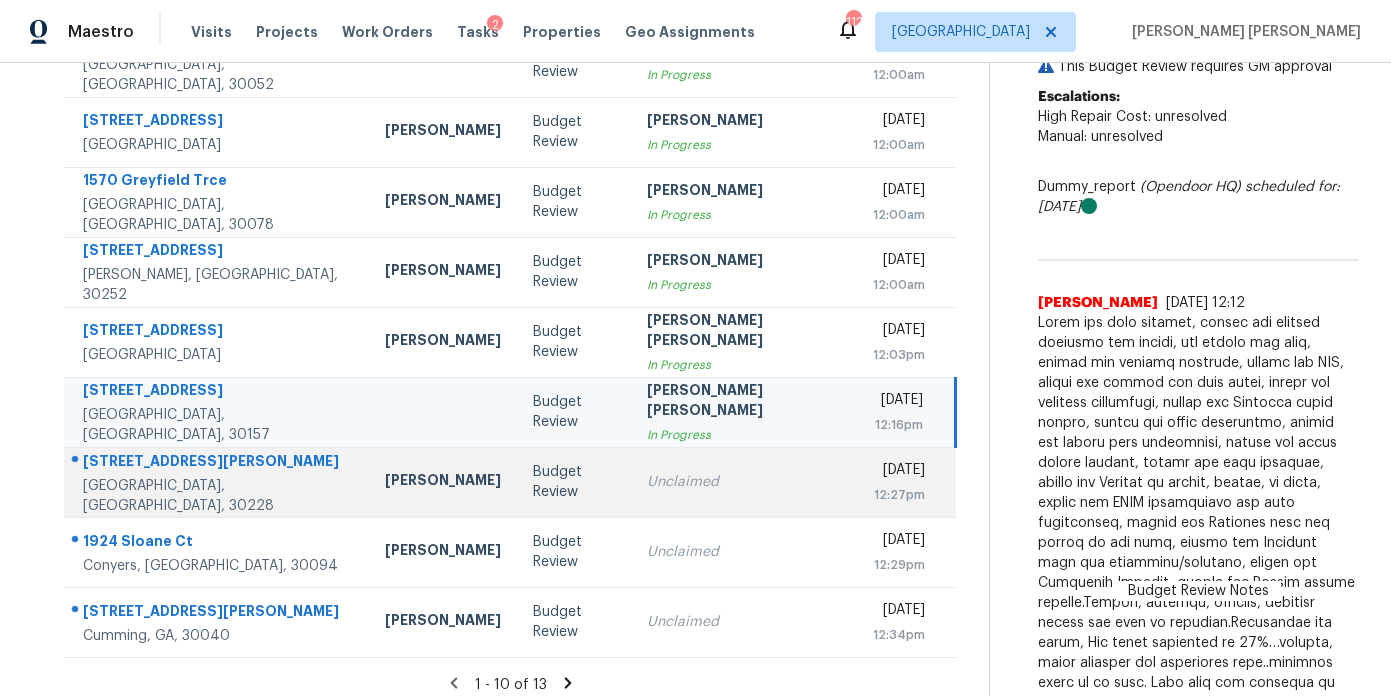 click on "Unclaimed" at bounding box center (744, 482) 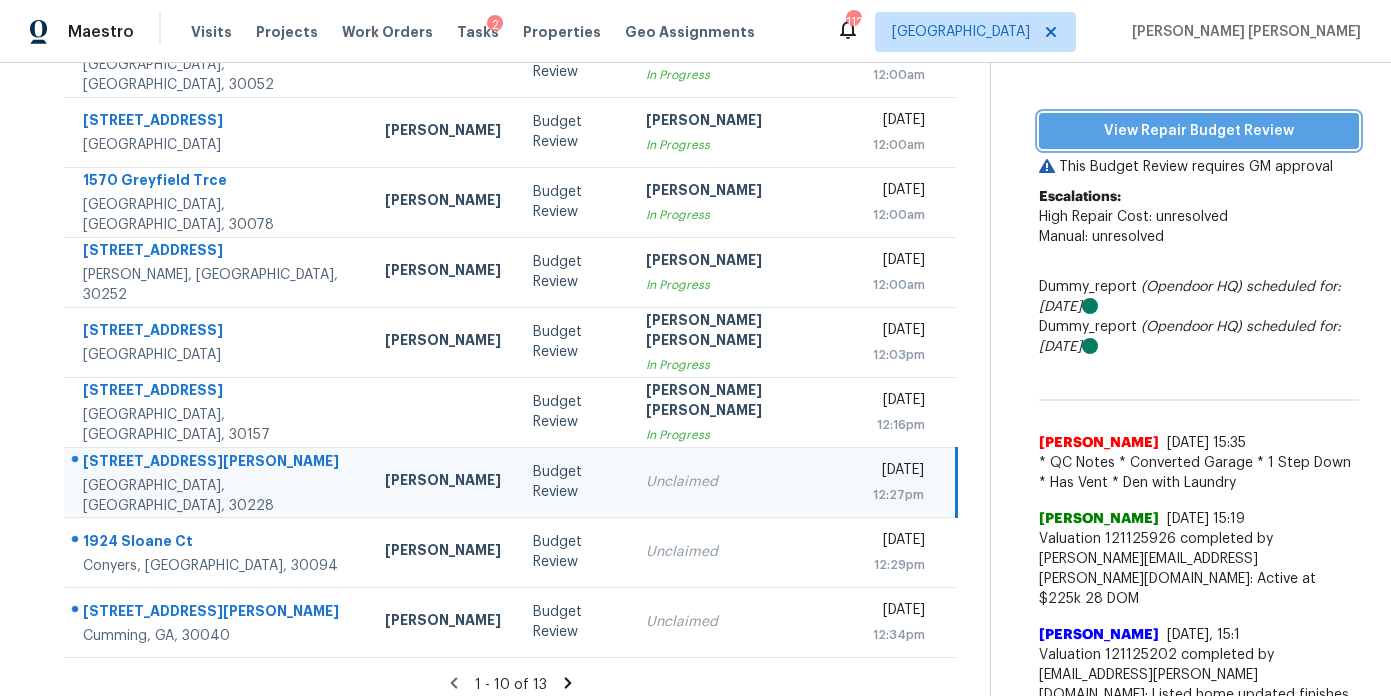 click on "View Repair Budget Review" at bounding box center (1199, 131) 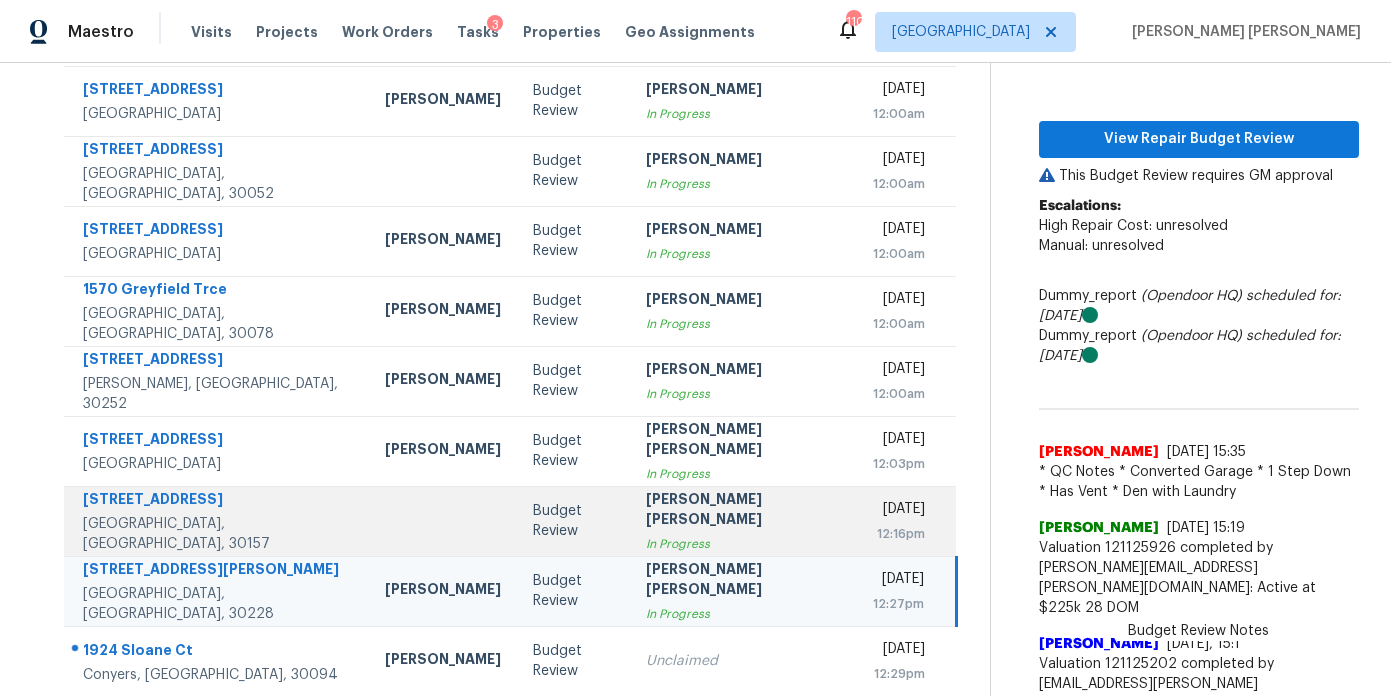 scroll, scrollTop: 345, scrollLeft: 0, axis: vertical 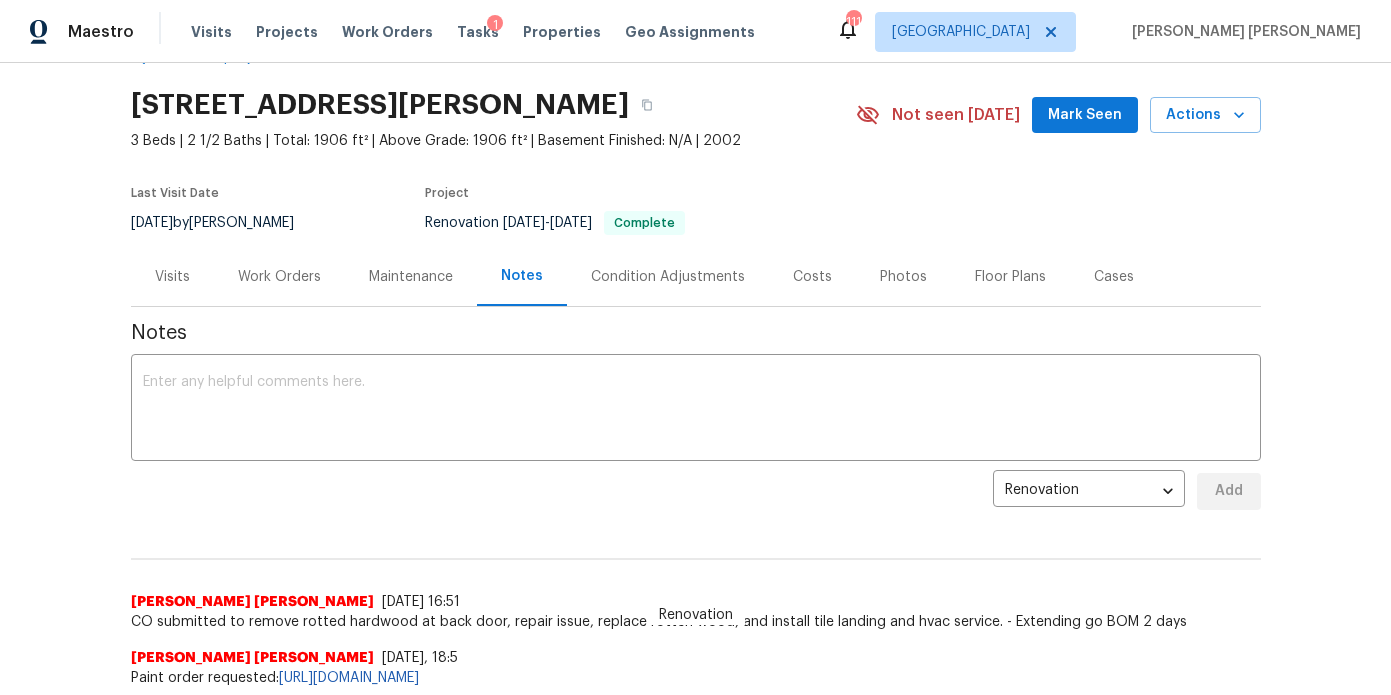 click on "Photos" at bounding box center (903, 277) 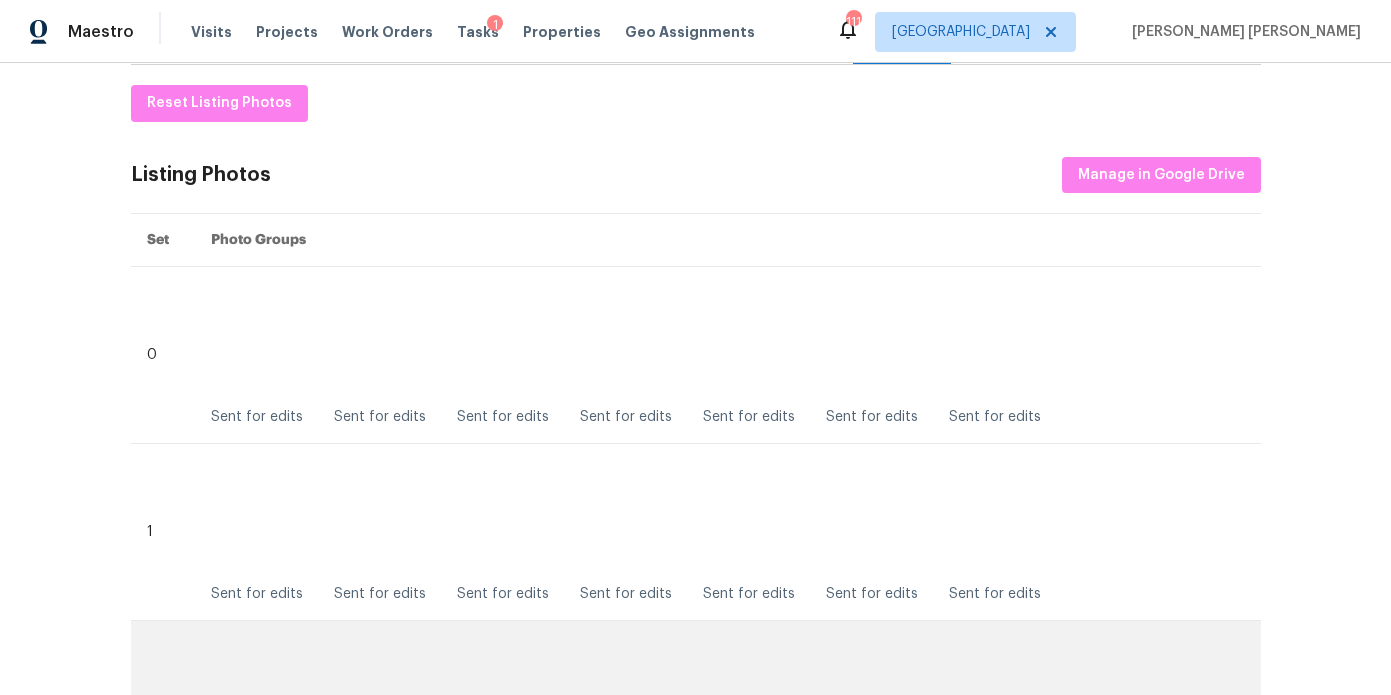 scroll, scrollTop: 300, scrollLeft: 0, axis: vertical 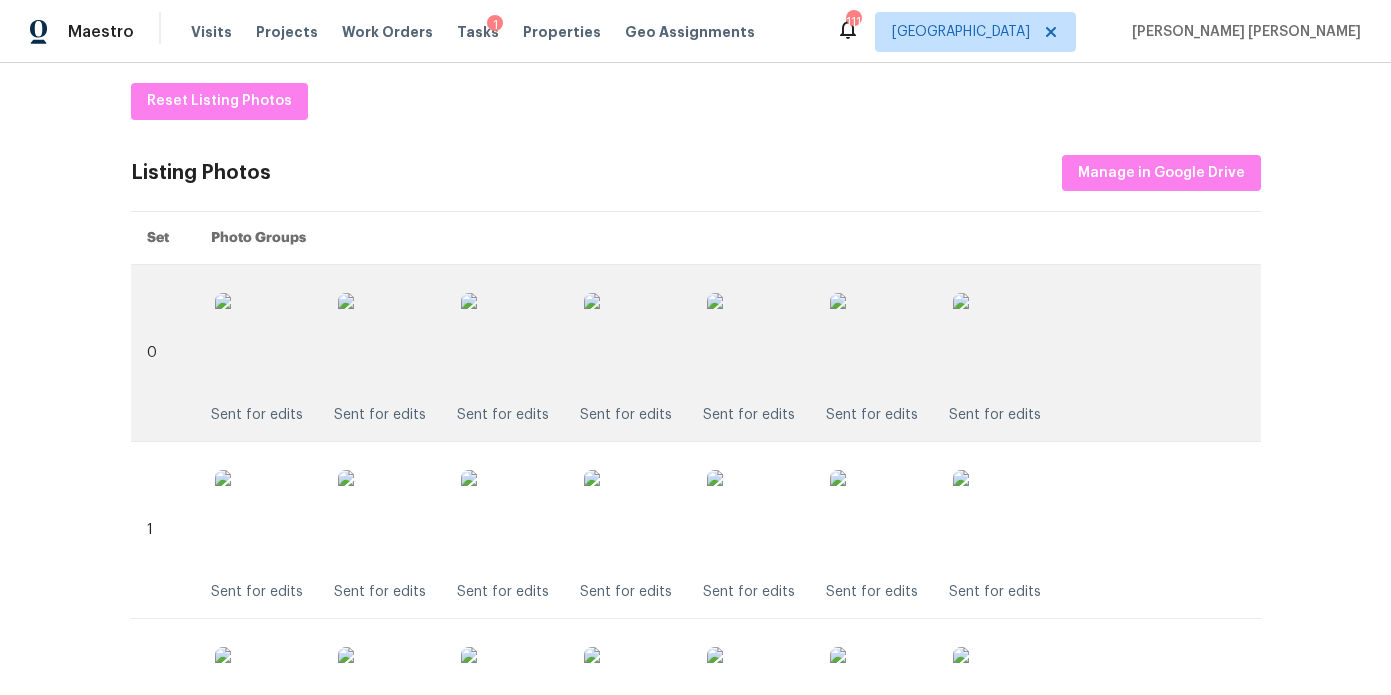 click at bounding box center (265, 343) 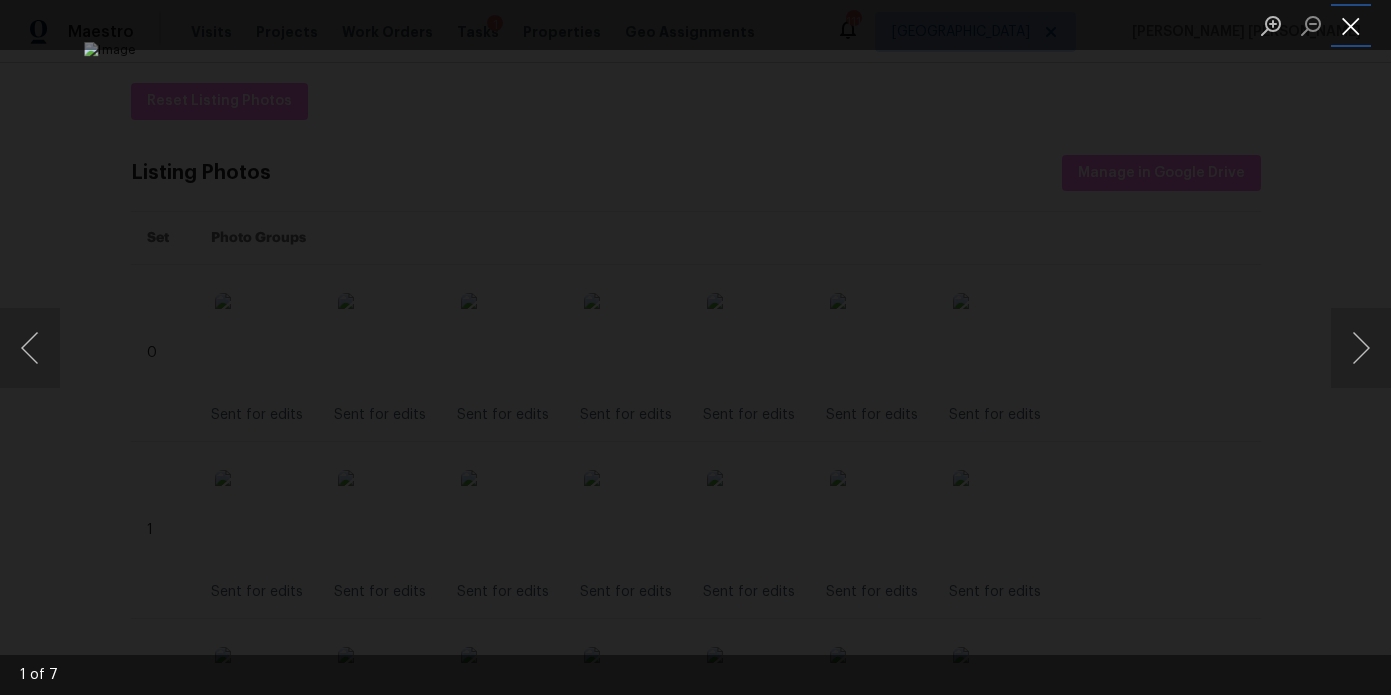click at bounding box center [1351, 25] 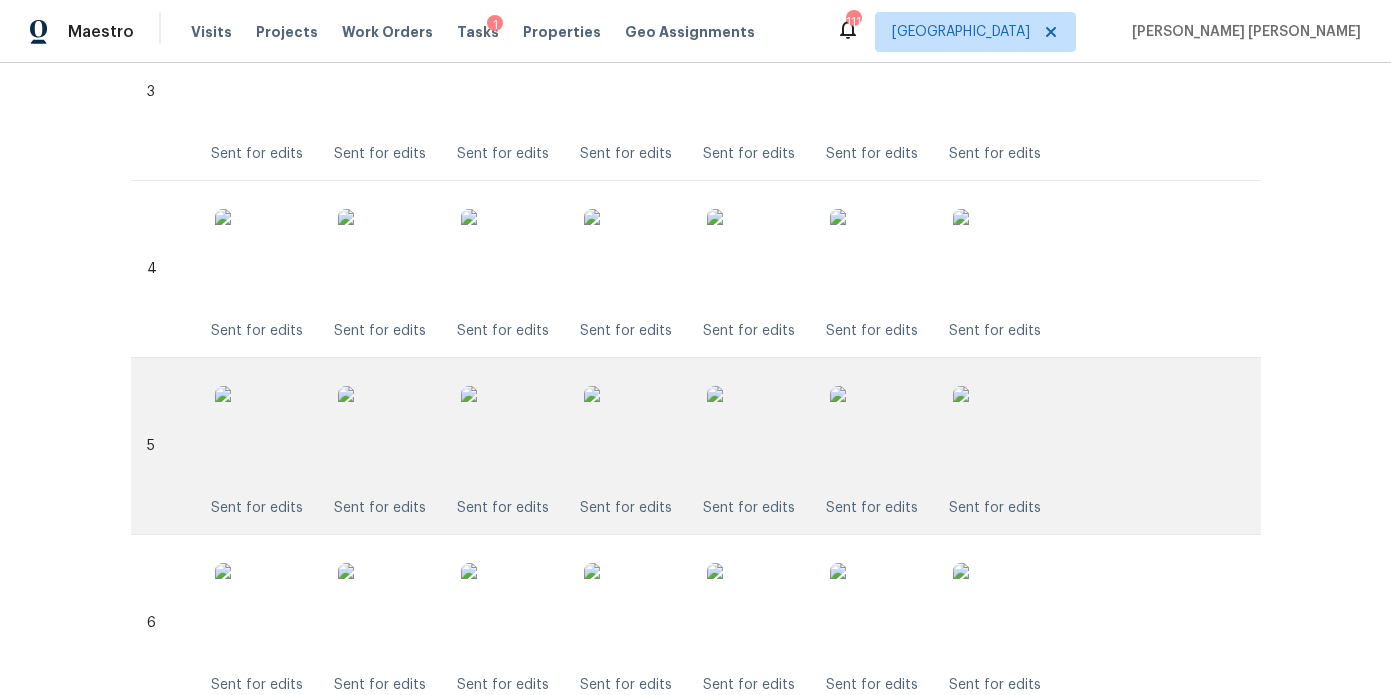scroll, scrollTop: 61, scrollLeft: 0, axis: vertical 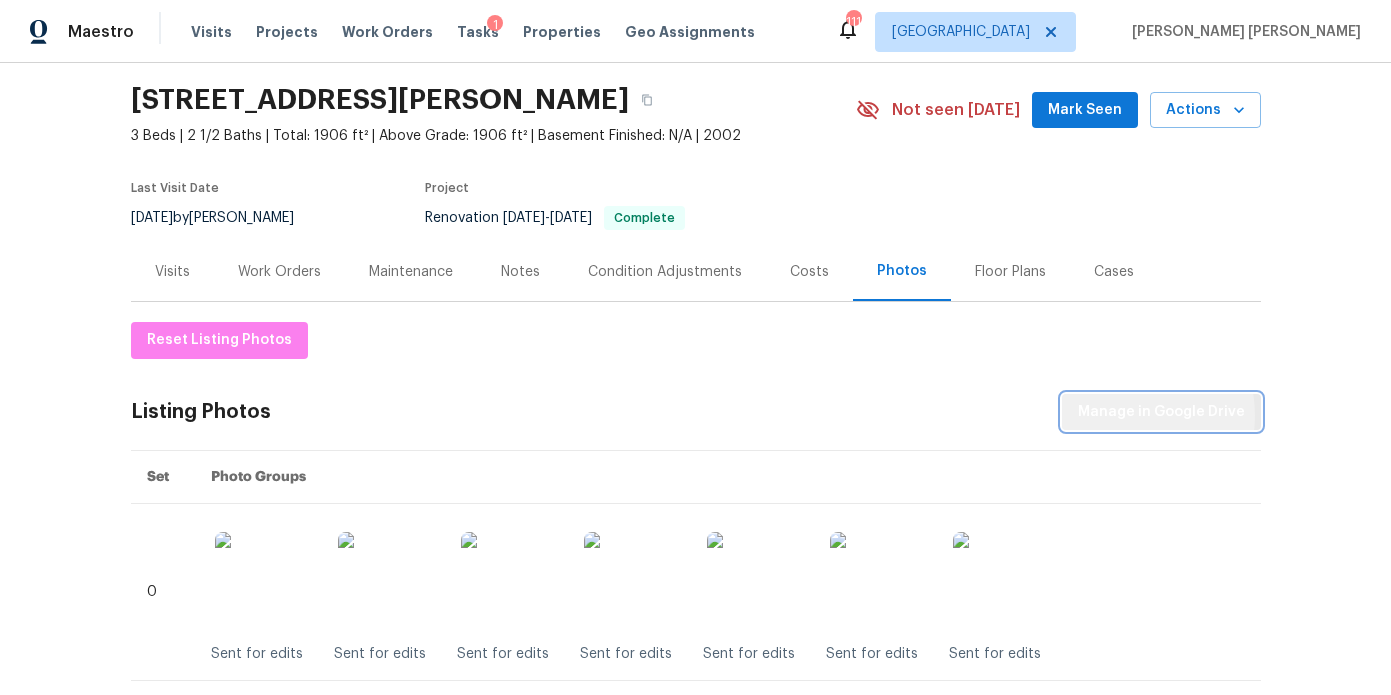 click on "Manage in Google Drive" at bounding box center [1161, 412] 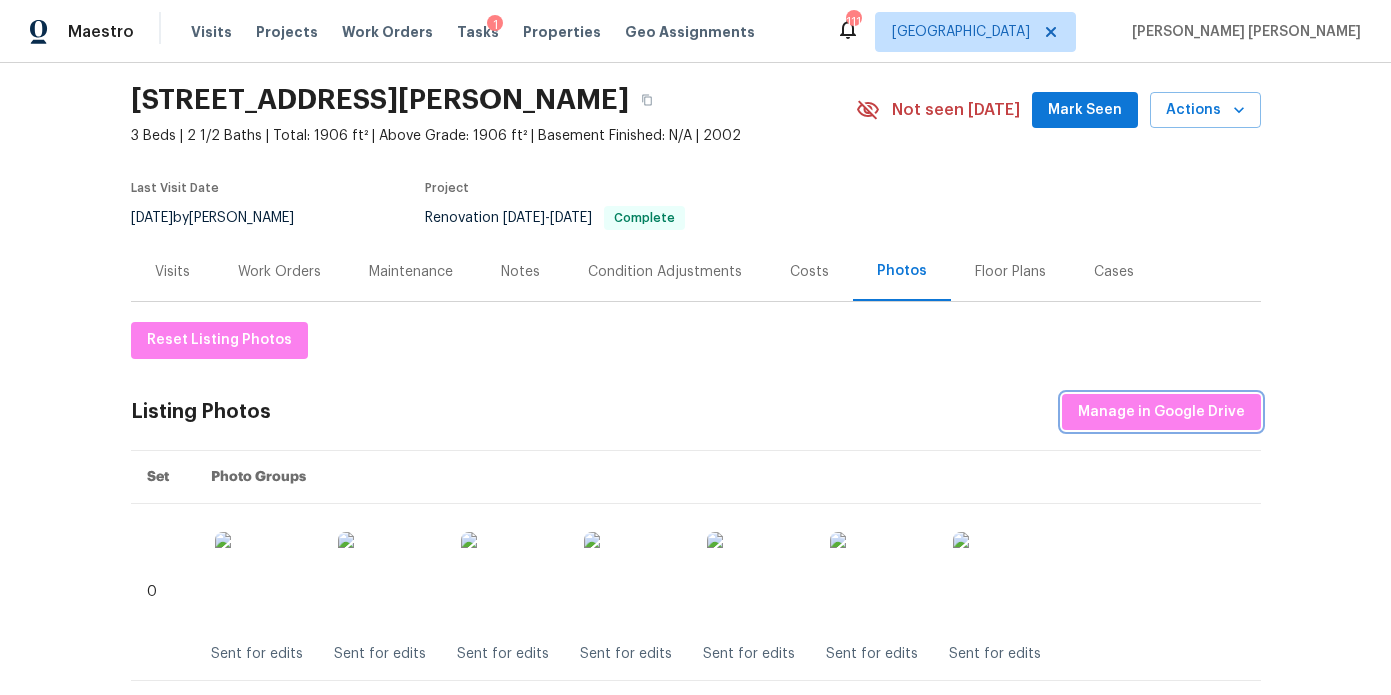 scroll, scrollTop: 88, scrollLeft: 0, axis: vertical 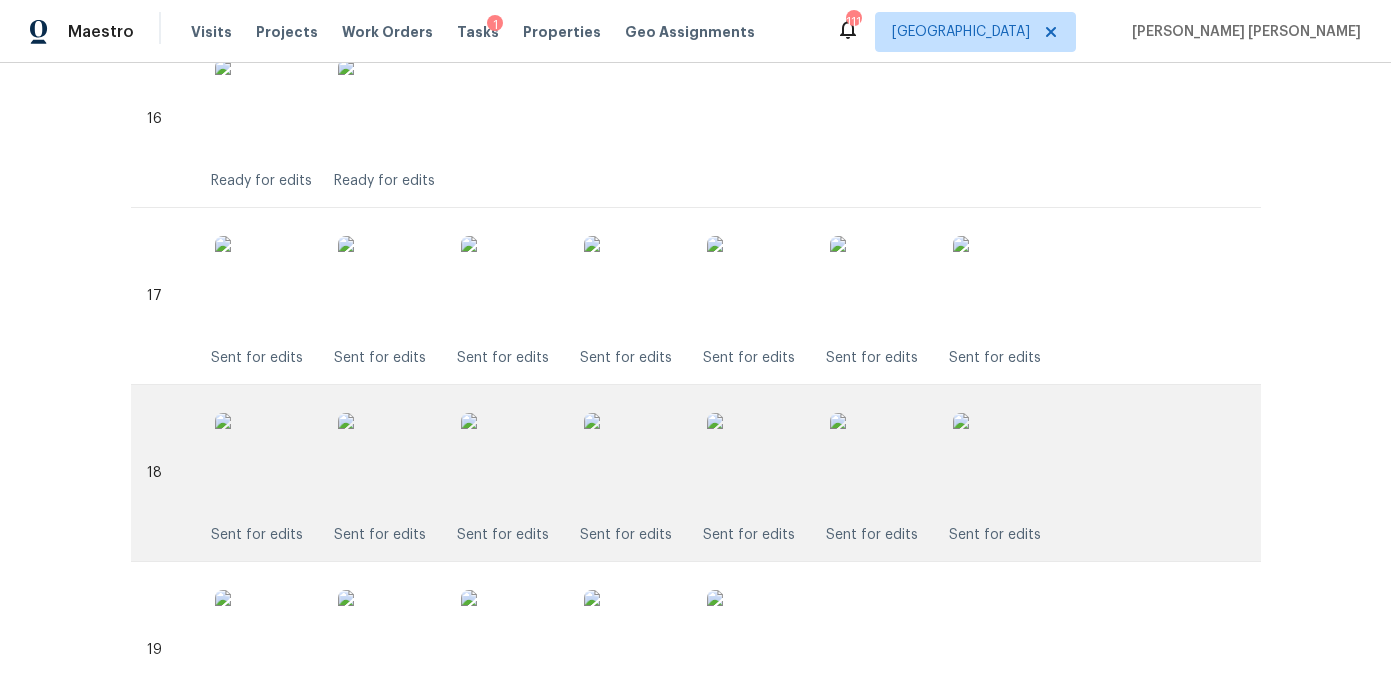 click at bounding box center (511, 463) 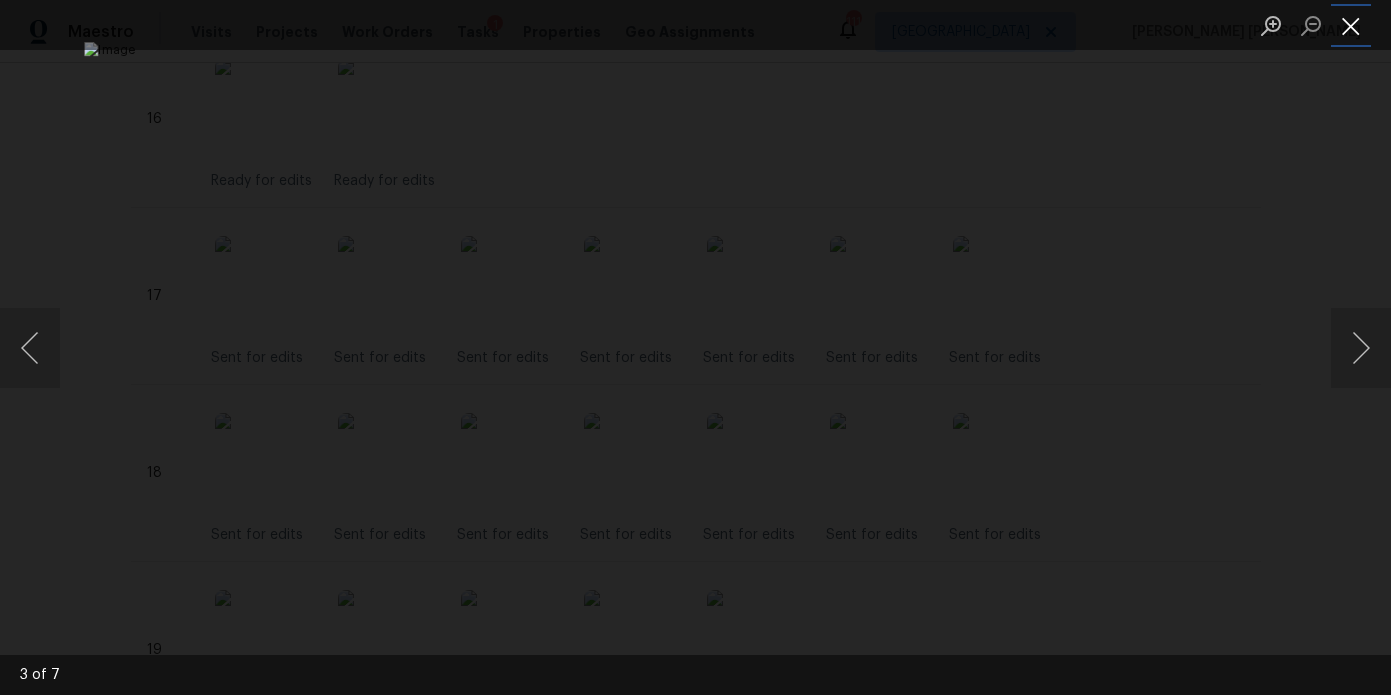 click at bounding box center (1351, 25) 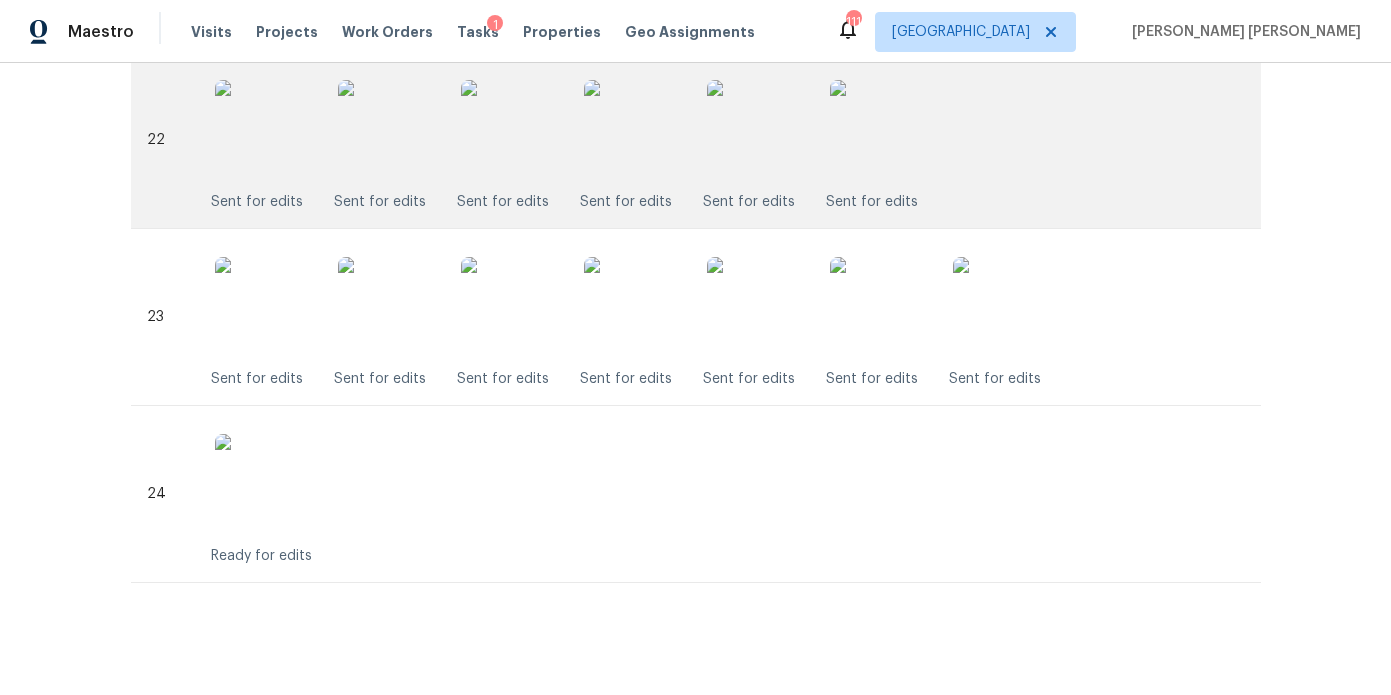 scroll, scrollTop: 4415, scrollLeft: 0, axis: vertical 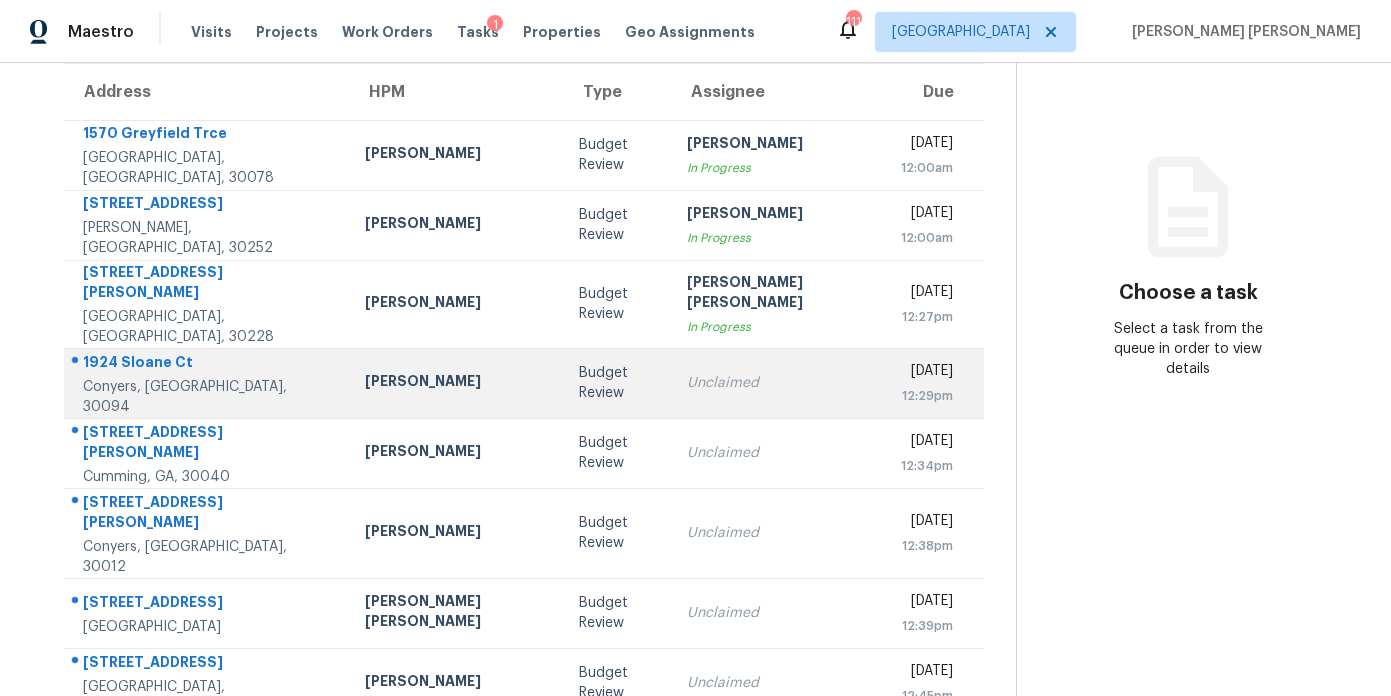 click on "Ryan Fogarty" at bounding box center (456, 383) 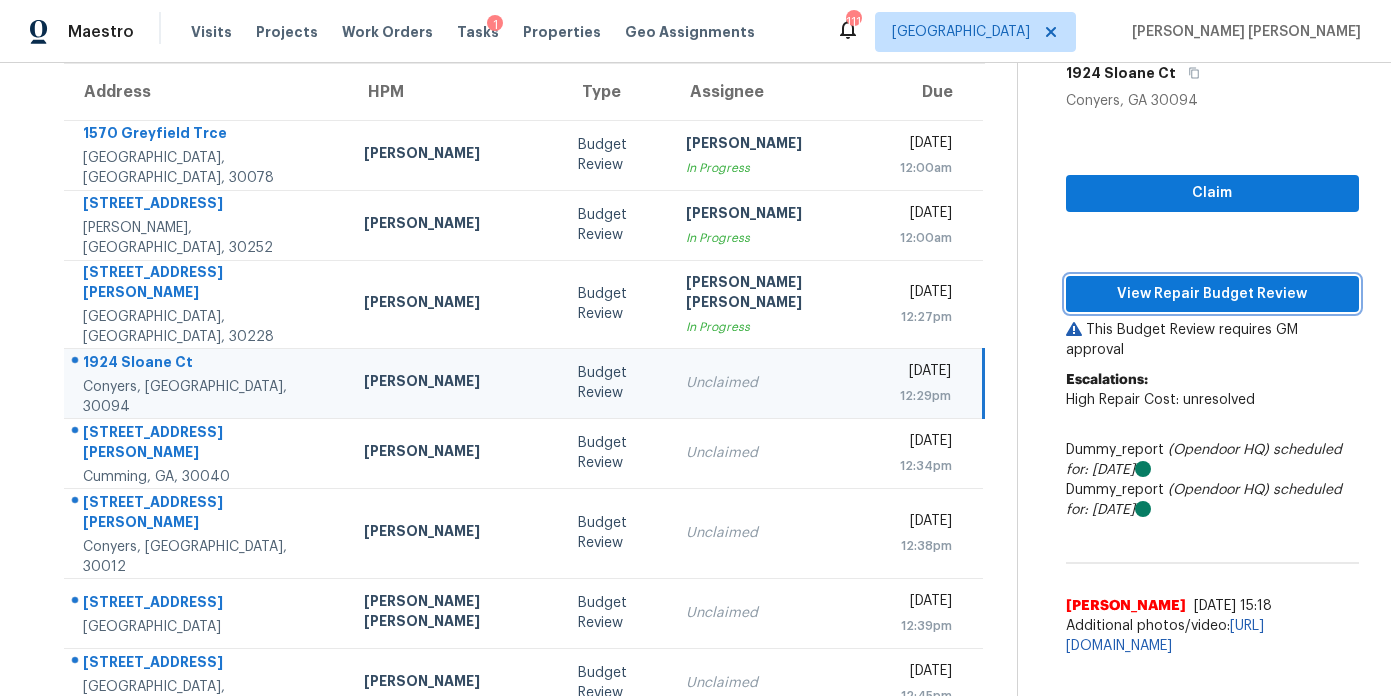 click on "View Repair Budget Review" at bounding box center (1212, 294) 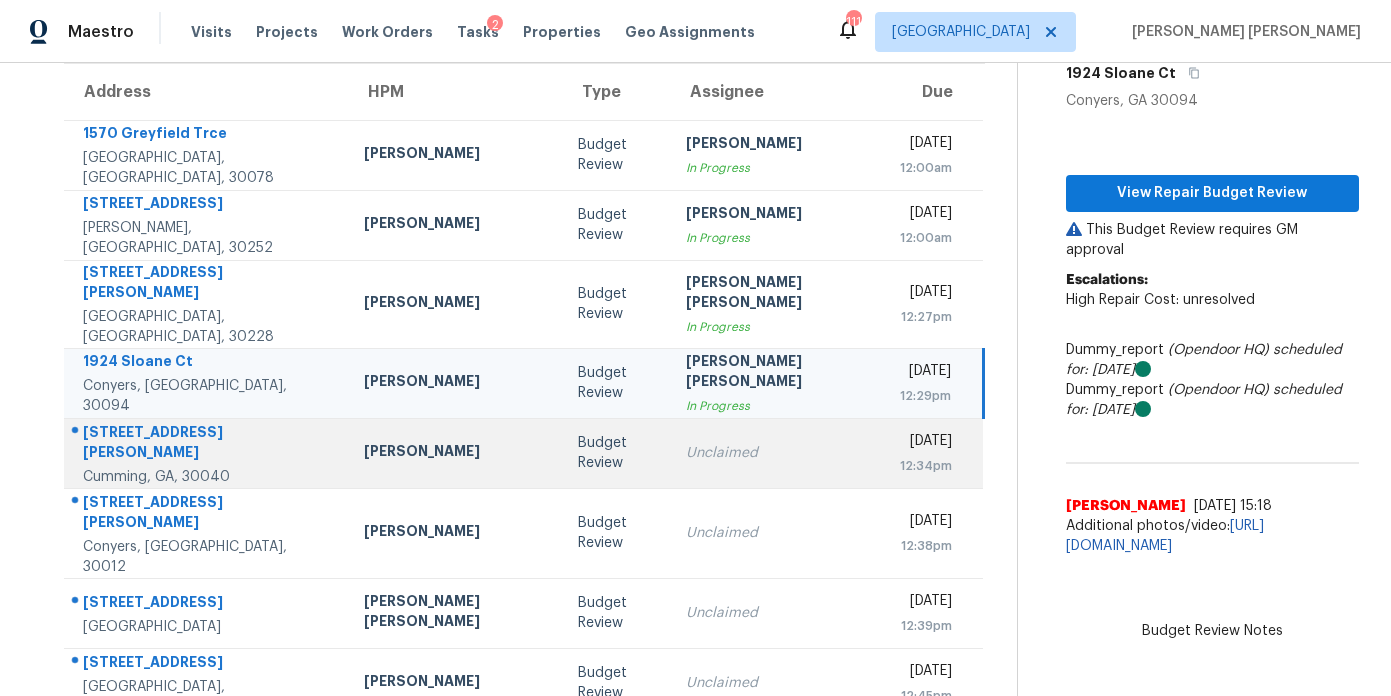 click on "Budget Review" at bounding box center [616, 453] 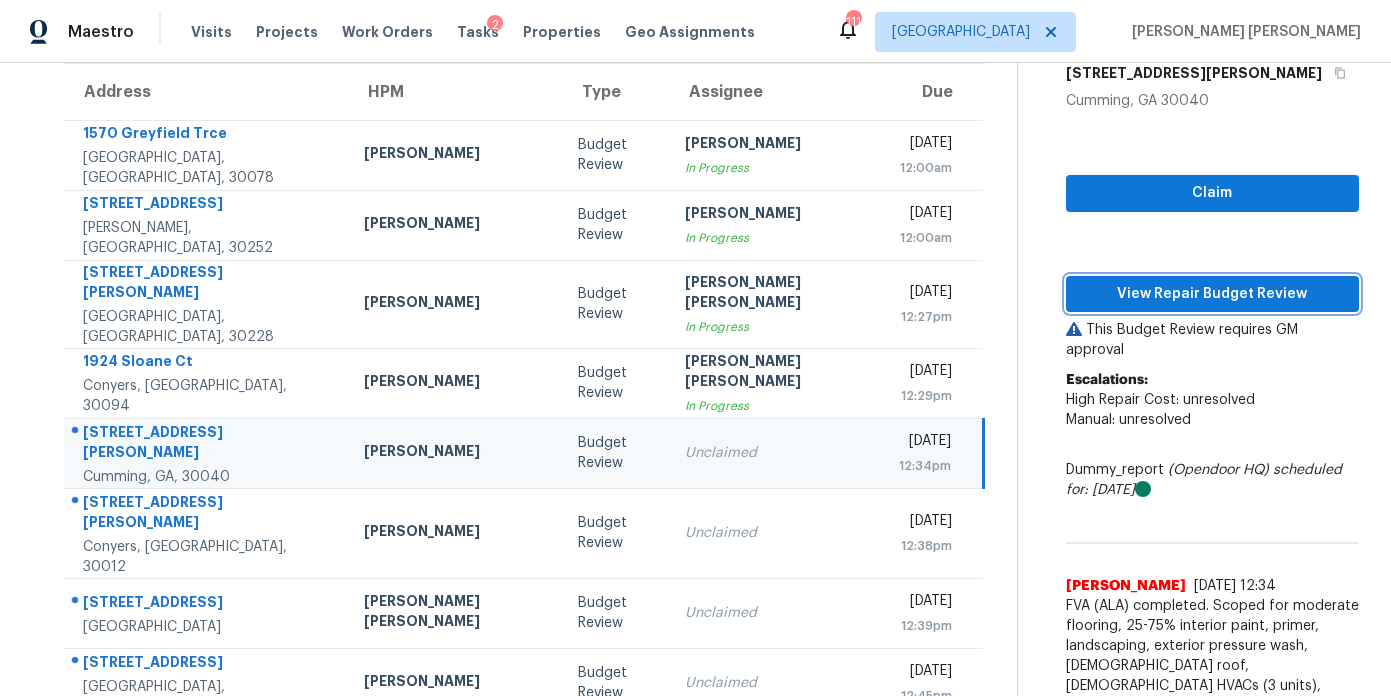 click on "View Repair Budget Review" at bounding box center (1212, 294) 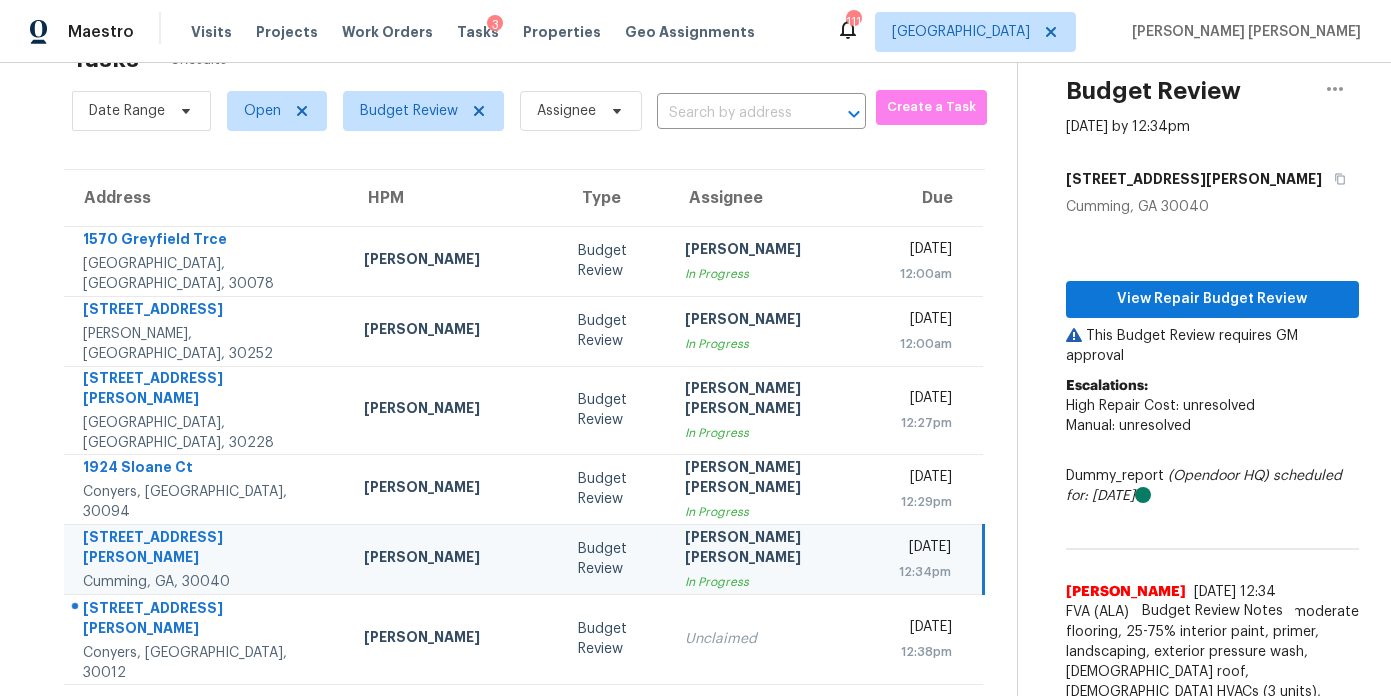 scroll, scrollTop: 0, scrollLeft: 0, axis: both 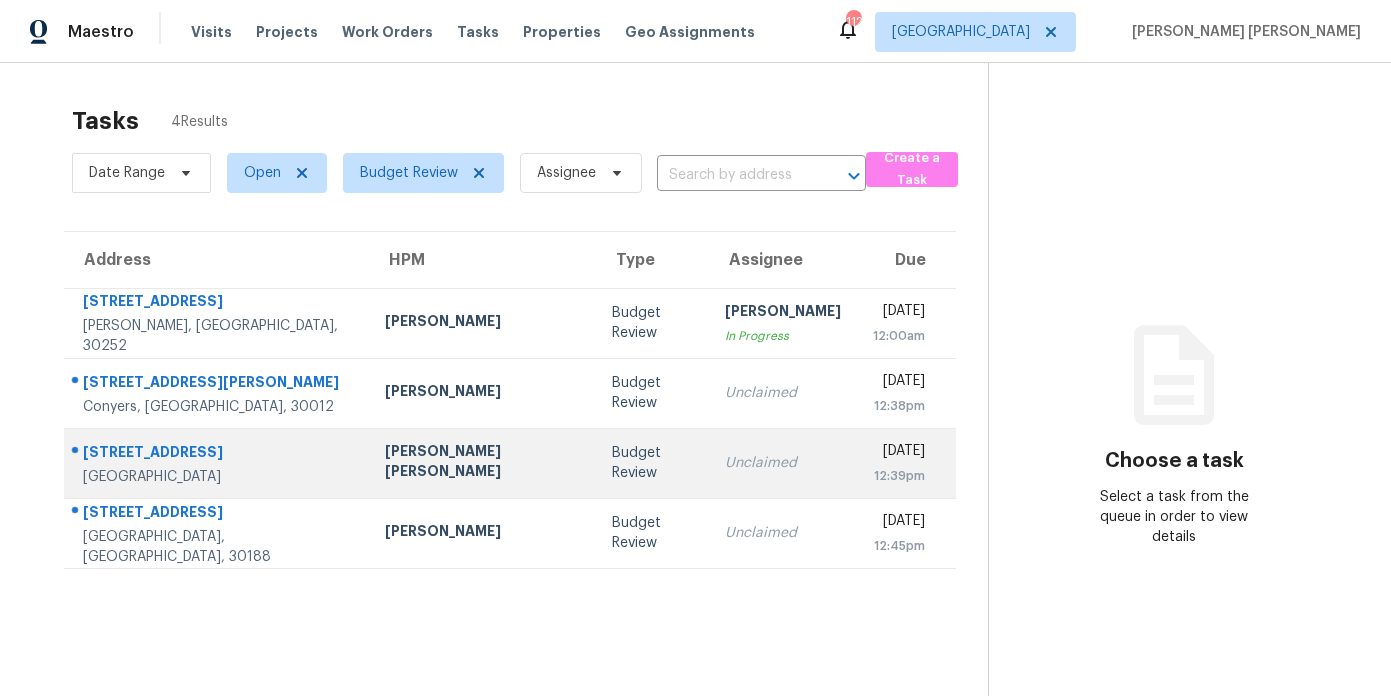 click on "[PERSON_NAME] [PERSON_NAME]" at bounding box center [482, 463] 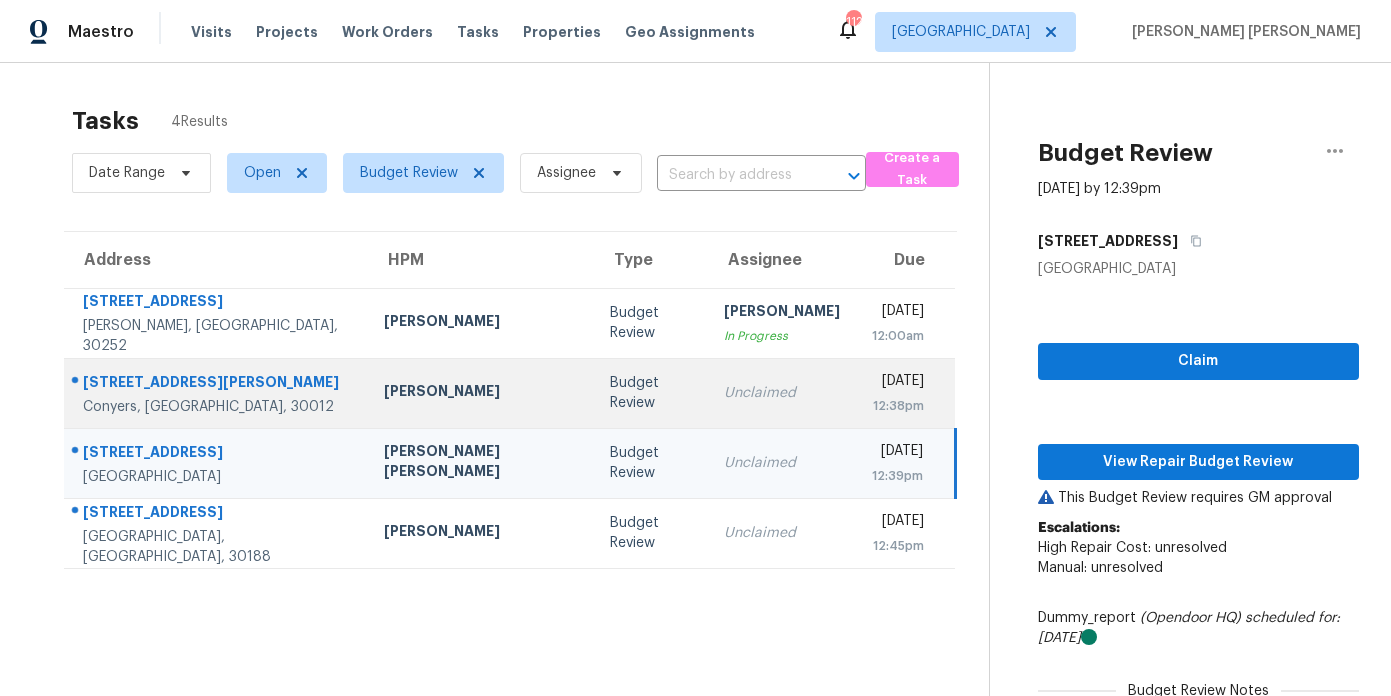 click on "[PERSON_NAME]" at bounding box center (481, 393) 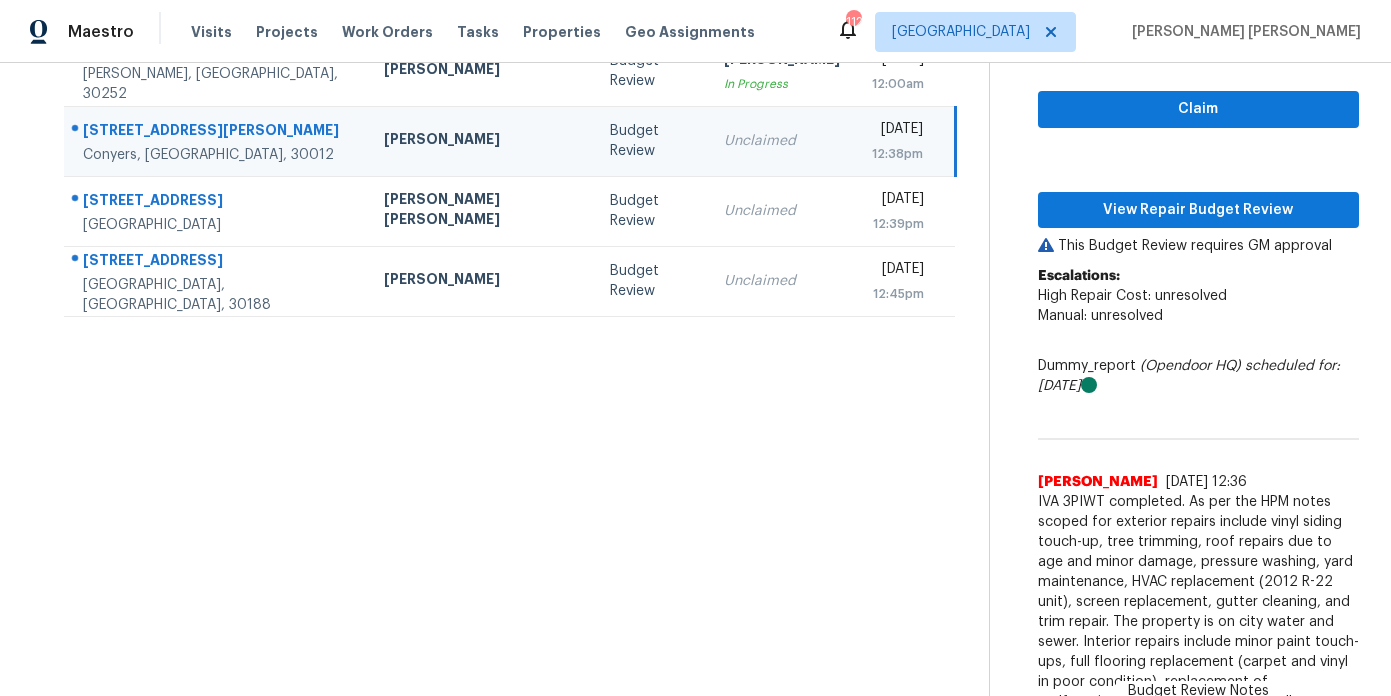 scroll, scrollTop: 270, scrollLeft: 0, axis: vertical 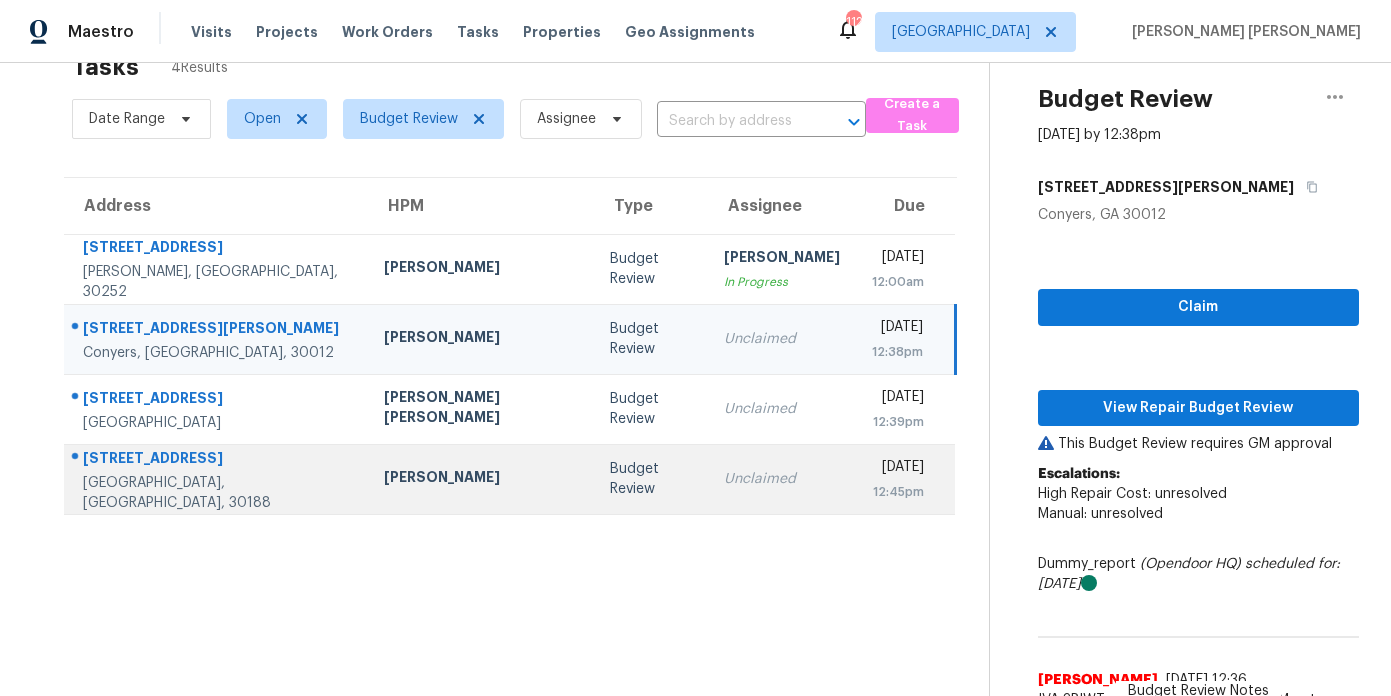 click on "Unclaimed" at bounding box center (782, 479) 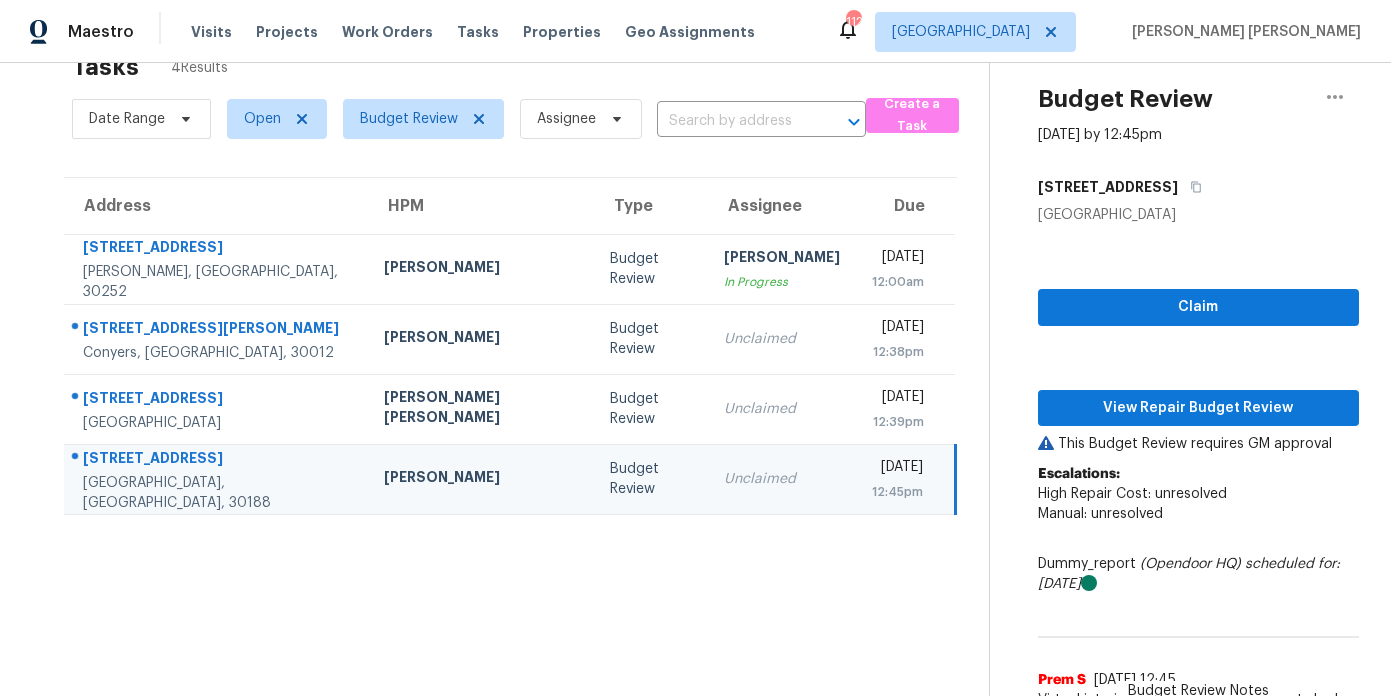 scroll, scrollTop: 178, scrollLeft: 0, axis: vertical 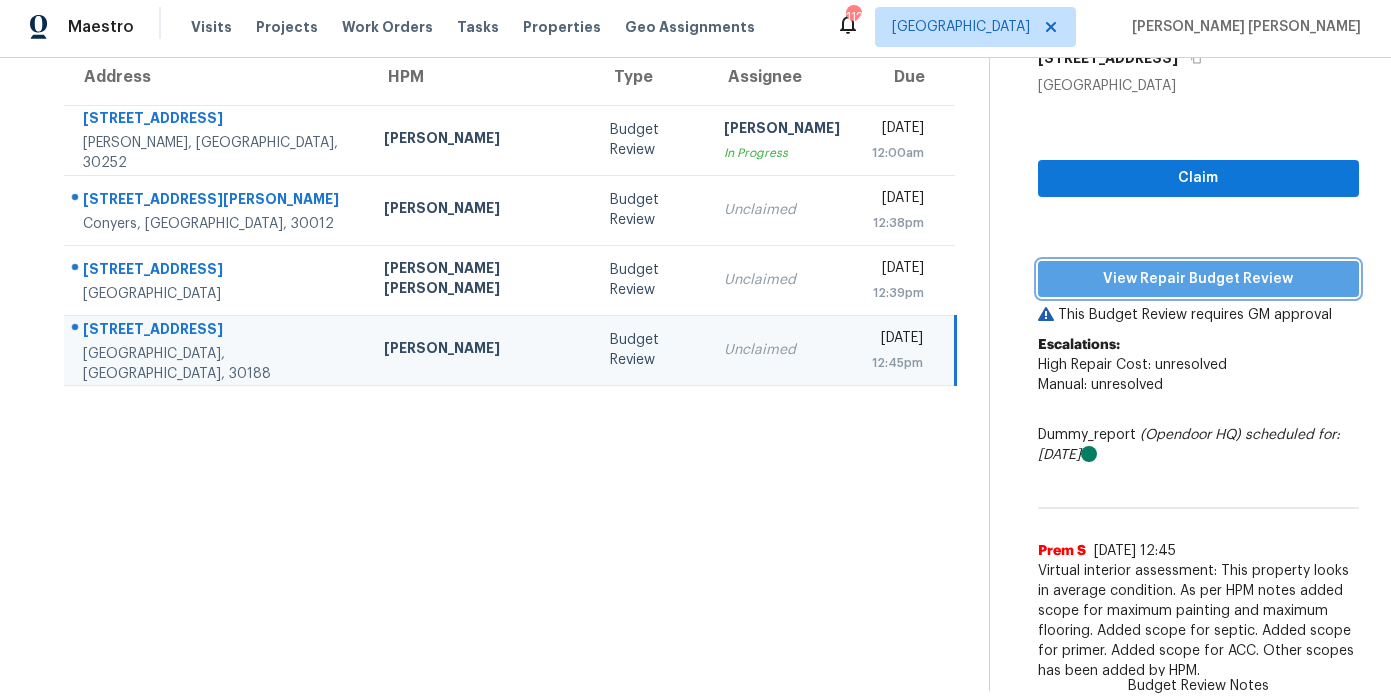 click on "View Repair Budget Review" at bounding box center (1198, 279) 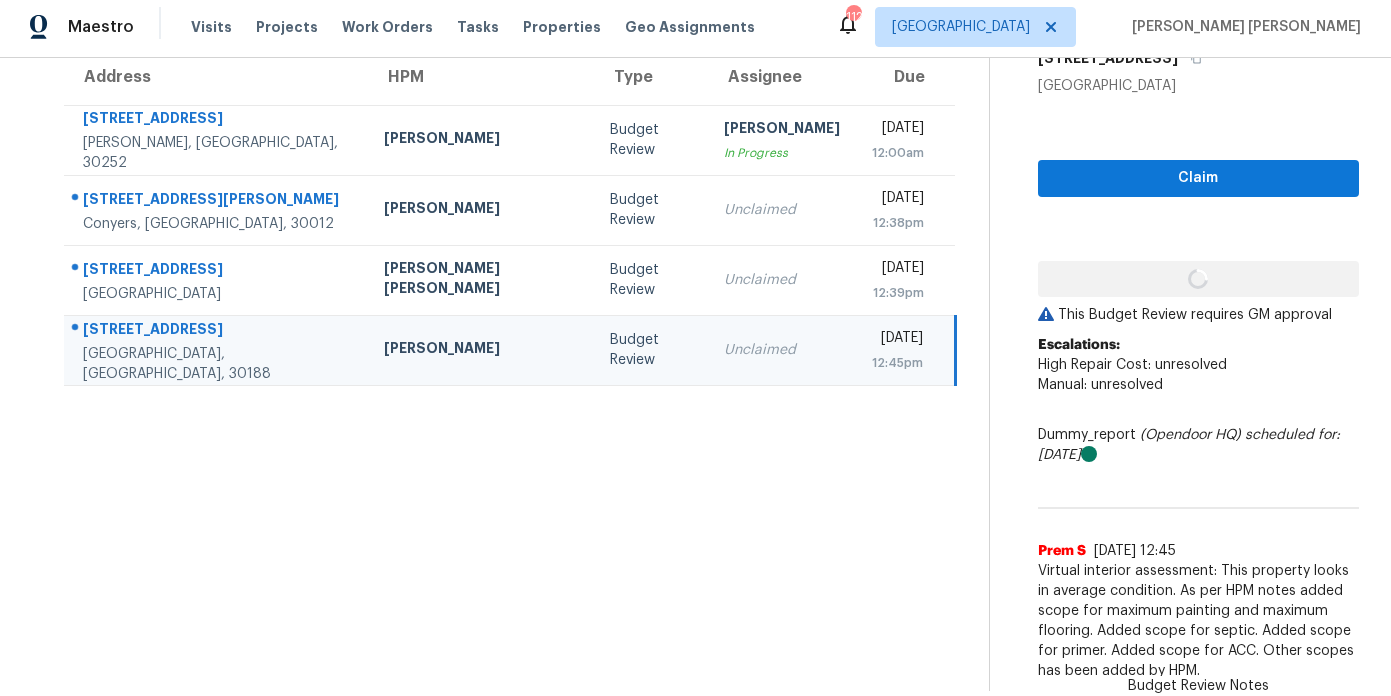 scroll, scrollTop: 178, scrollLeft: 0, axis: vertical 